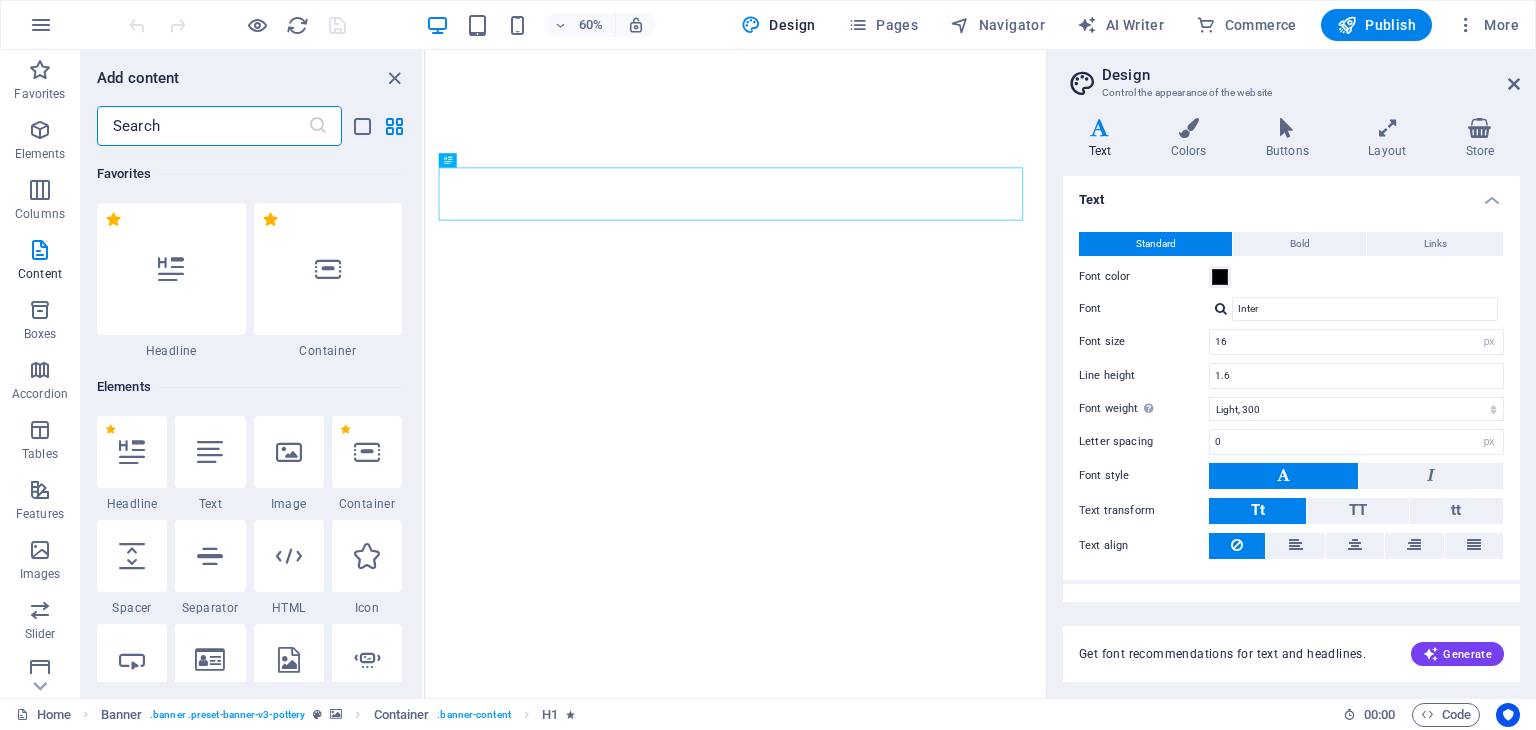 select on "px" 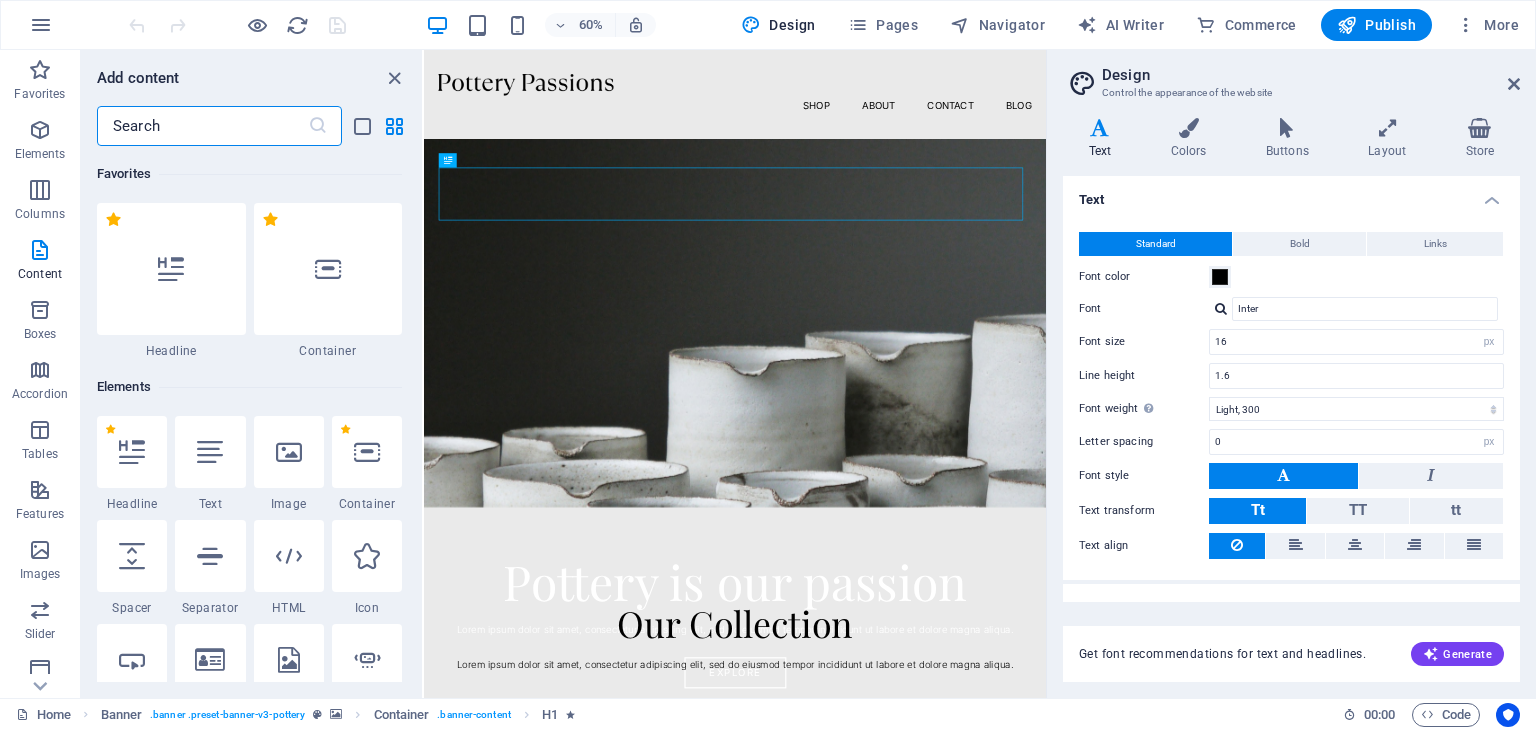 scroll, scrollTop: 0, scrollLeft: 0, axis: both 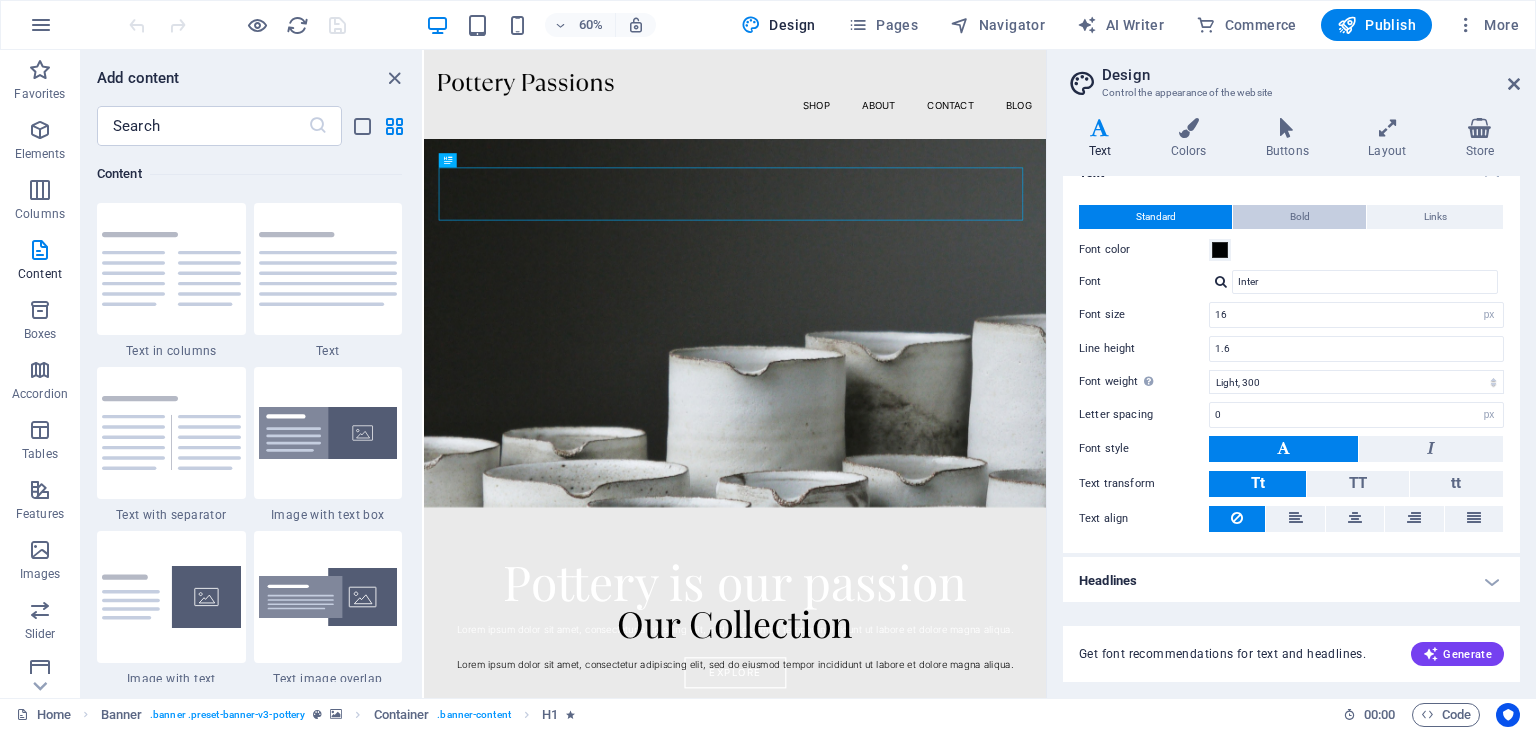 click on "Bold" at bounding box center [1300, 217] 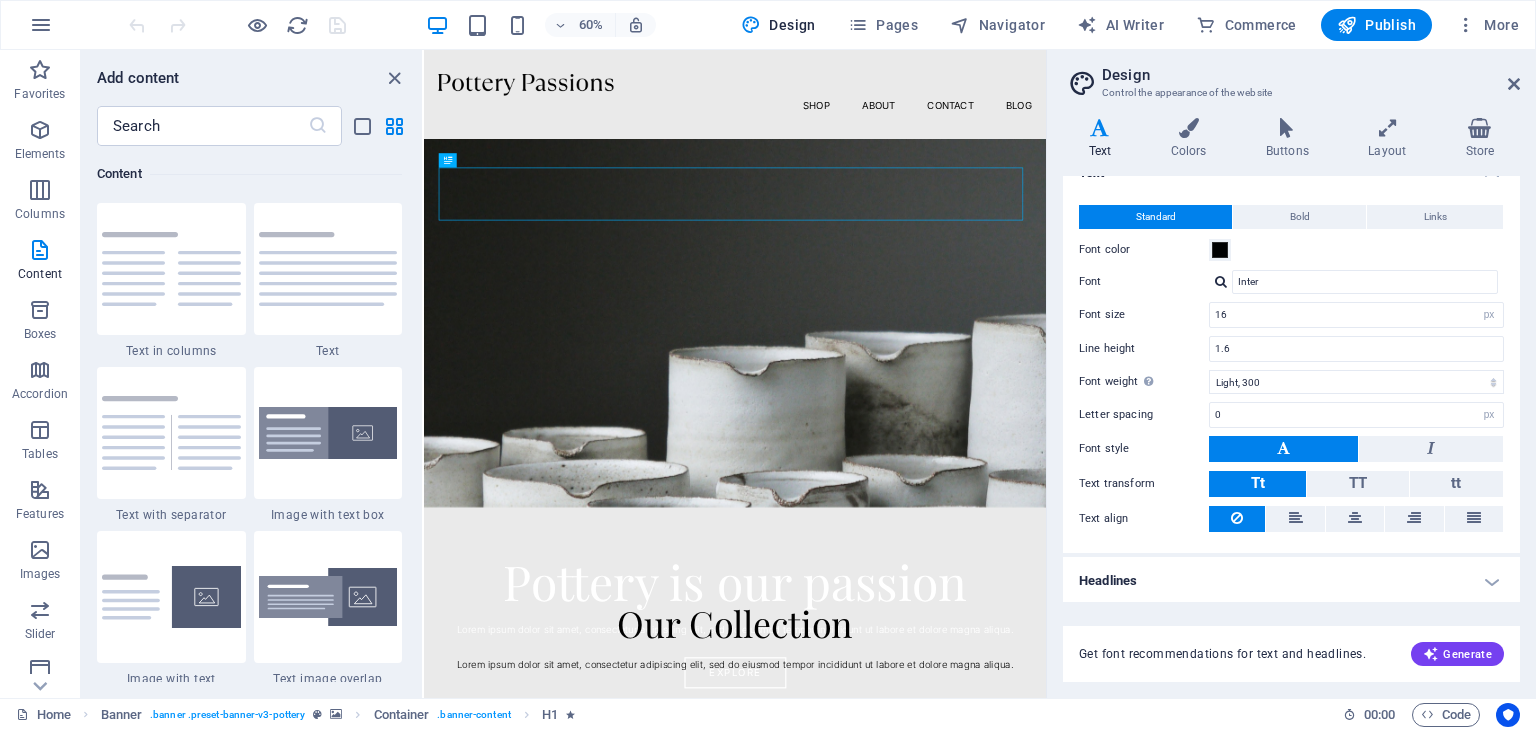 scroll, scrollTop: 0, scrollLeft: 0, axis: both 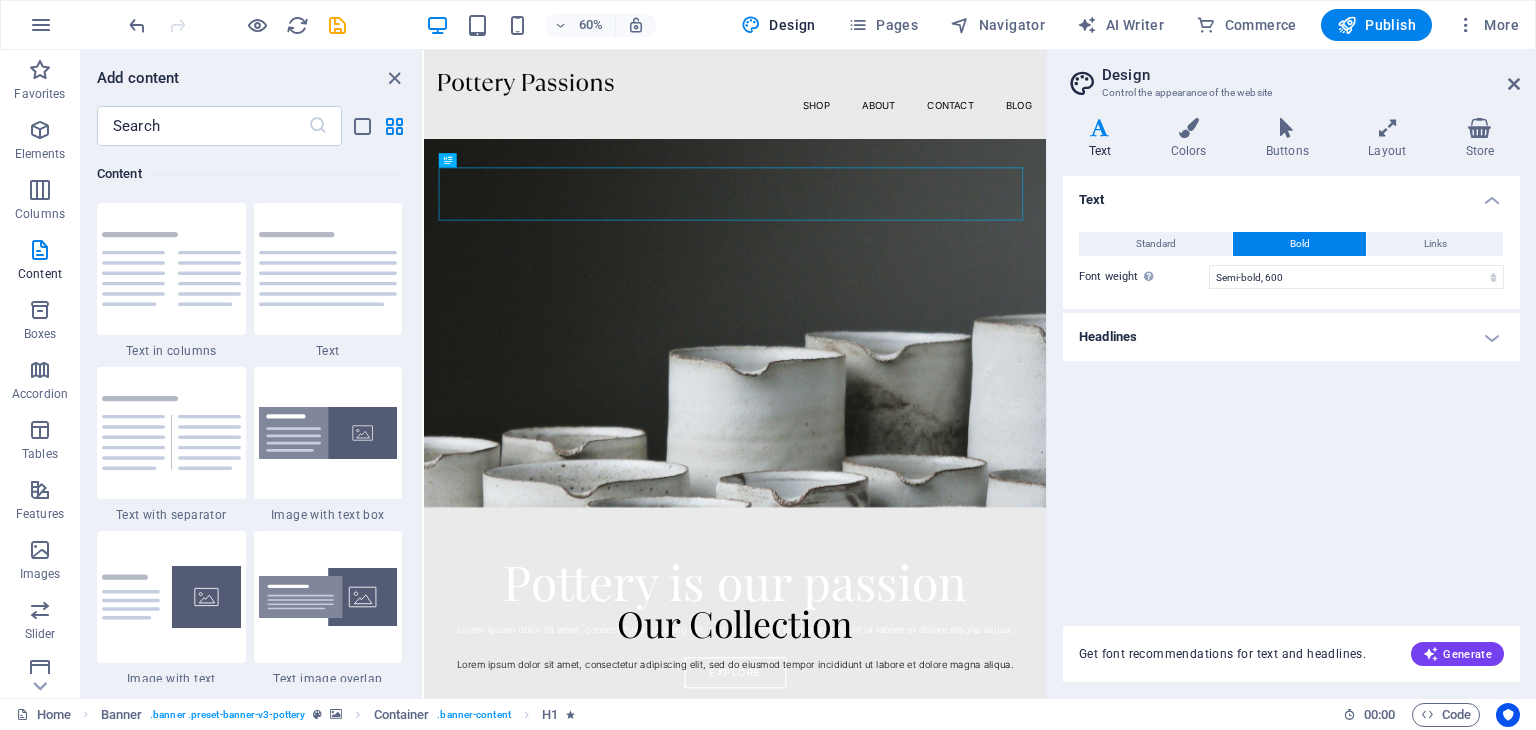 click on "Standard Bold Links Font color Font Inter Font size 16 rem px Line height 1.6 Font weight To display the font weight correctly, it may need to be enabled.  Manage Fonts Thin, 100 Extra-light, 200 Light, 300 Regular, 400 Medium, 500 Semi-bold, 600 Bold, 700 Extra-bold, 800 Black, 900 Letter spacing 0 rem px Font style Text transform Tt TT tt Text align Font weight To display the font weight correctly, it may need to be enabled.  Manage Fonts Thin, 100 Extra-light, 200 Light, 300 Regular, 400 Medium, 500 Semi-bold, 600 Bold, 700 Extra-bold, 800 Black, 900 Default Hover / Active Font color Font color Decoration Decoration Transition duration 0.3 s Transition function Ease Ease In Ease Out Ease In/Ease Out Linear" at bounding box center [1291, 260] 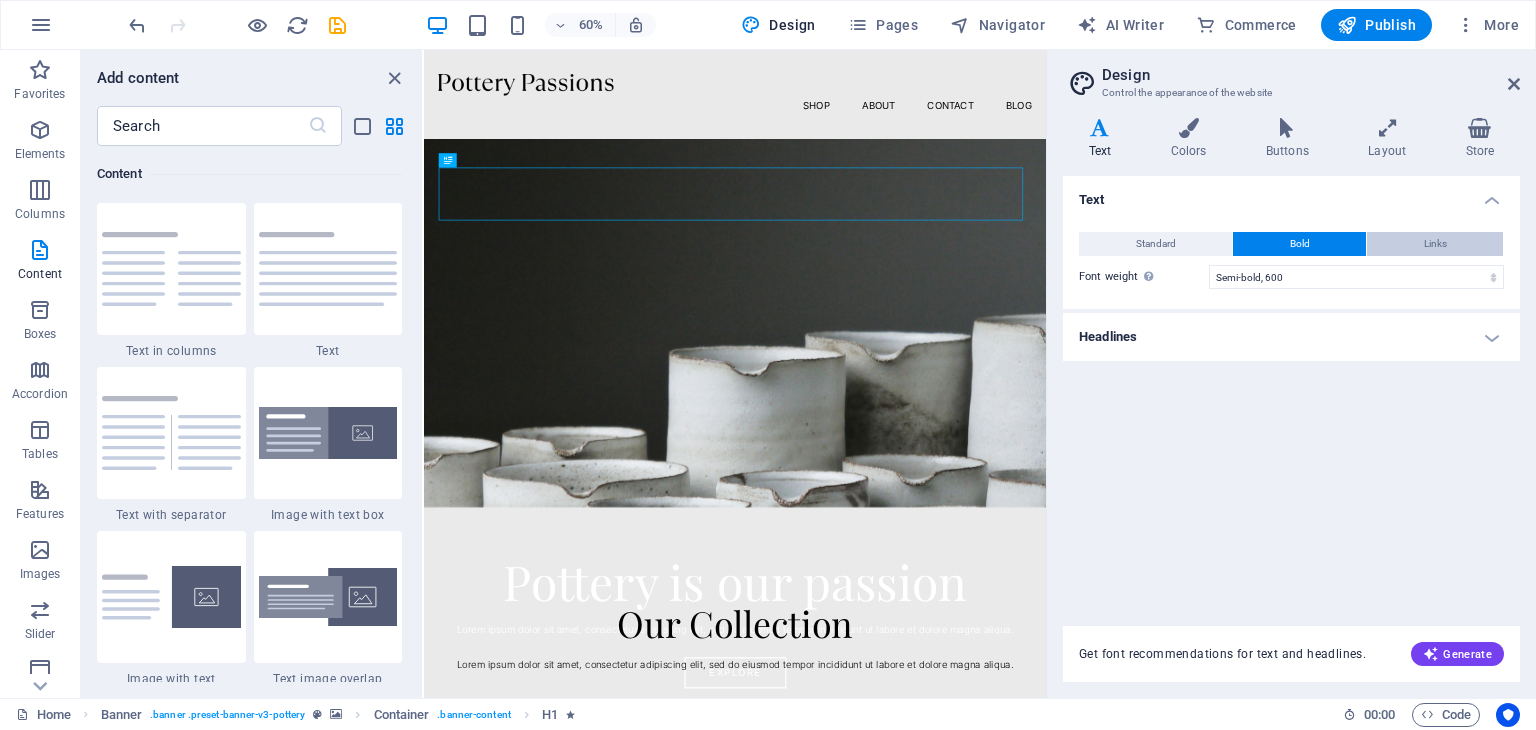 click on "Links" at bounding box center [1435, 244] 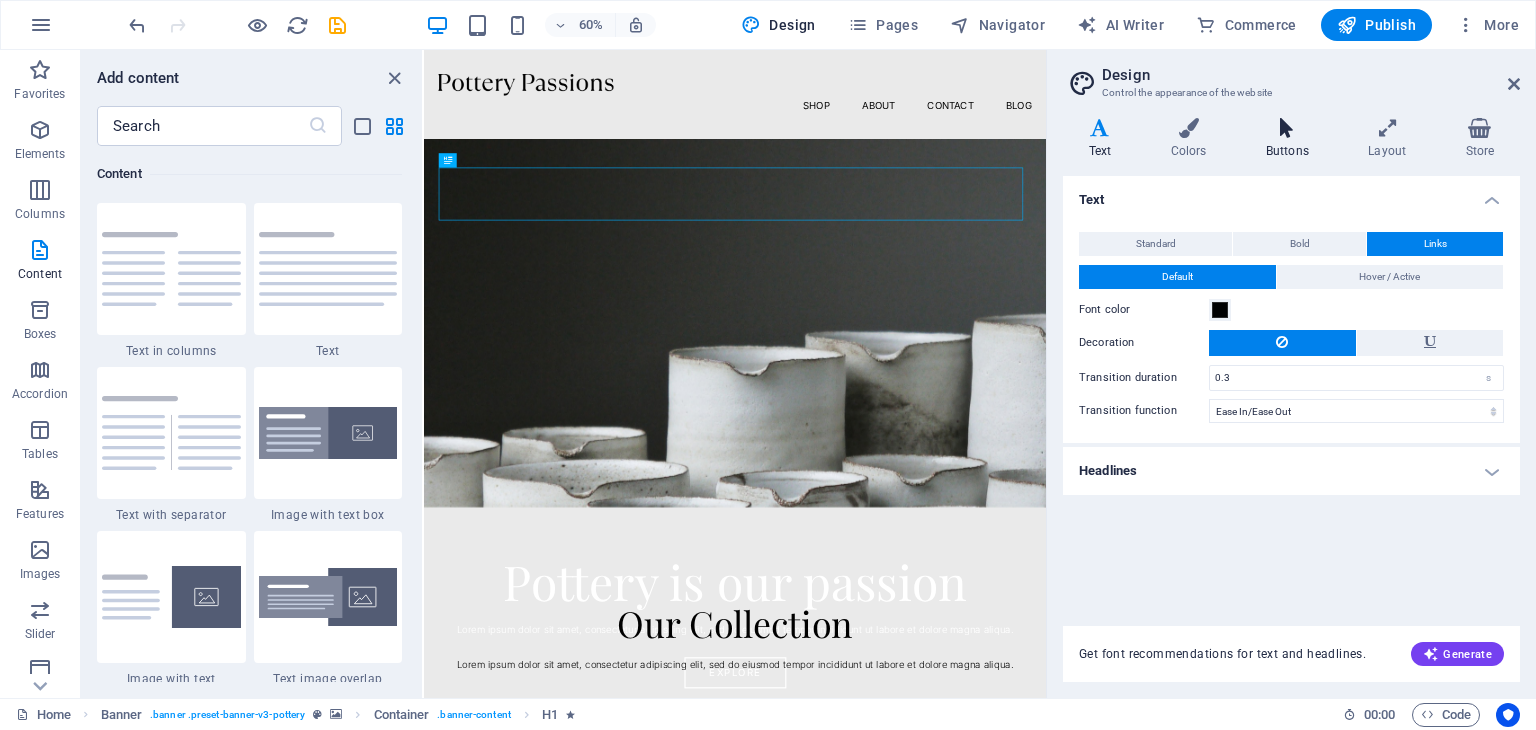 click on "Buttons" at bounding box center (1291, 139) 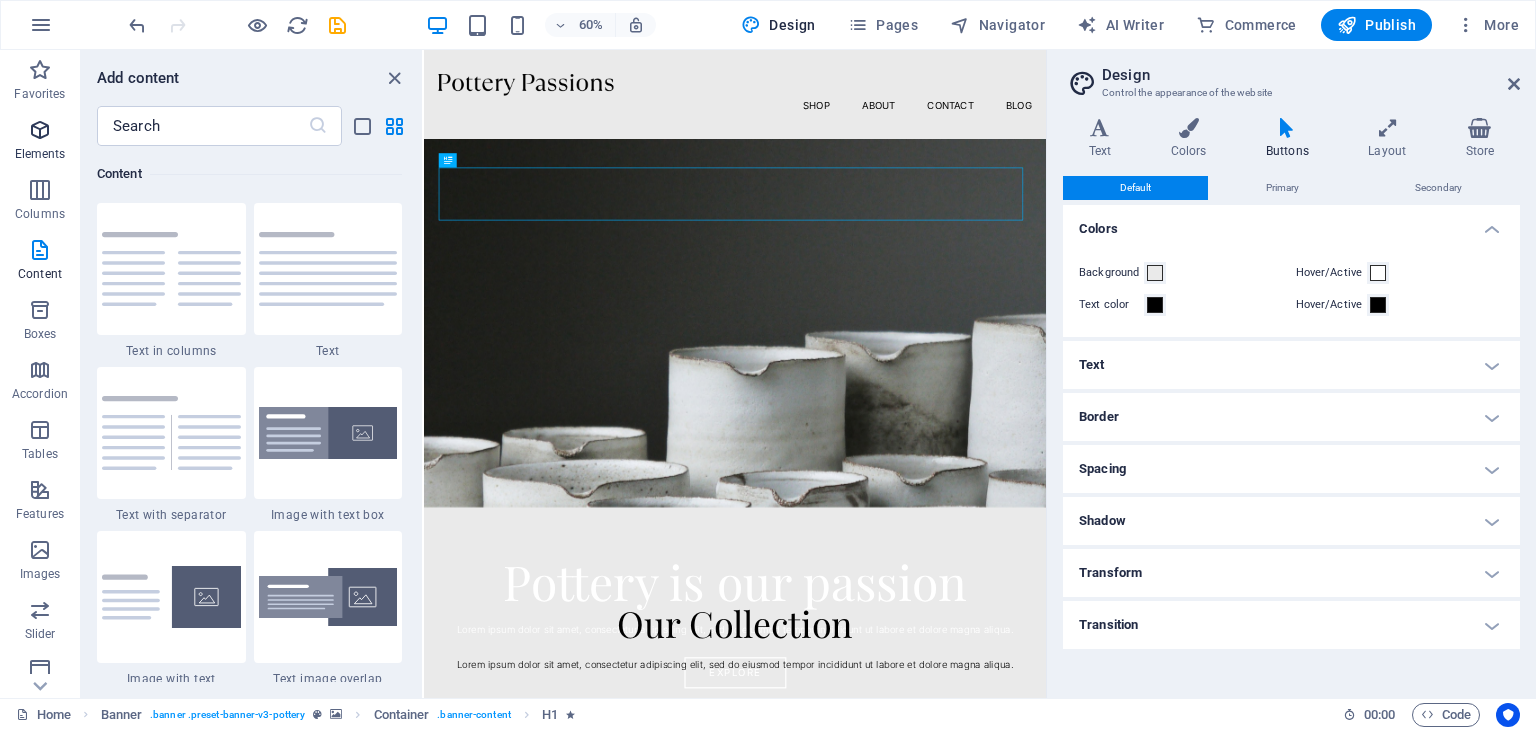 click on "Elements" at bounding box center [40, 142] 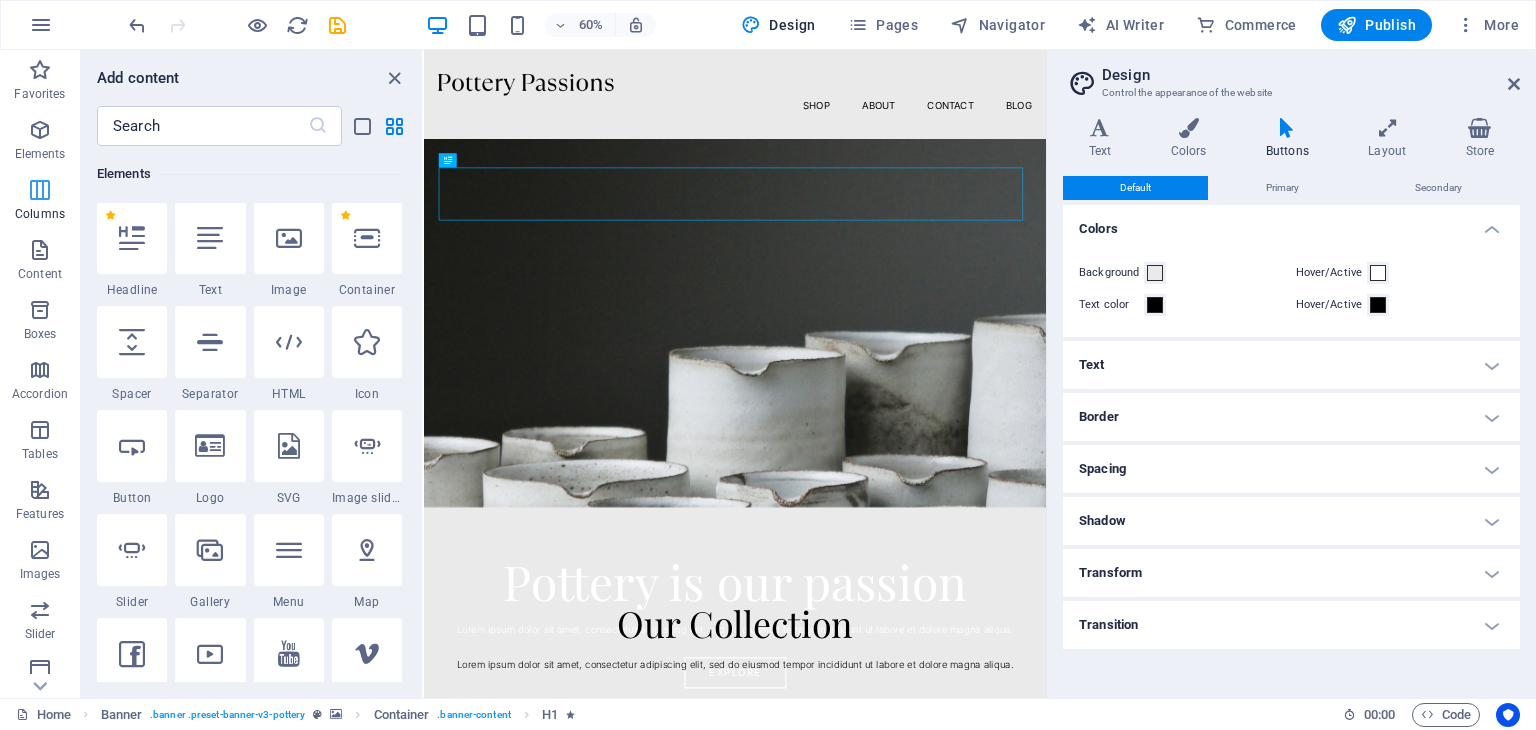 scroll, scrollTop: 212, scrollLeft: 0, axis: vertical 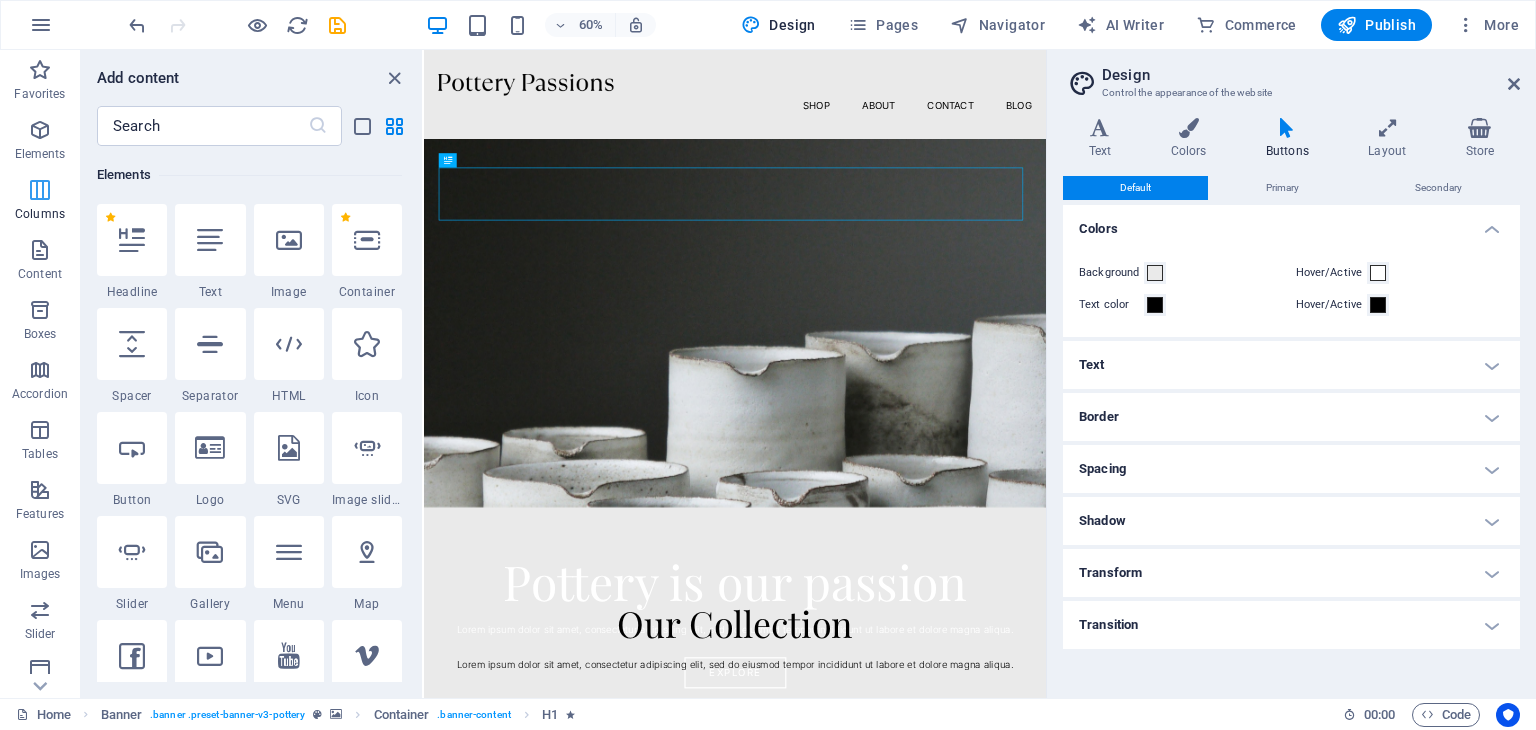 click at bounding box center [40, 190] 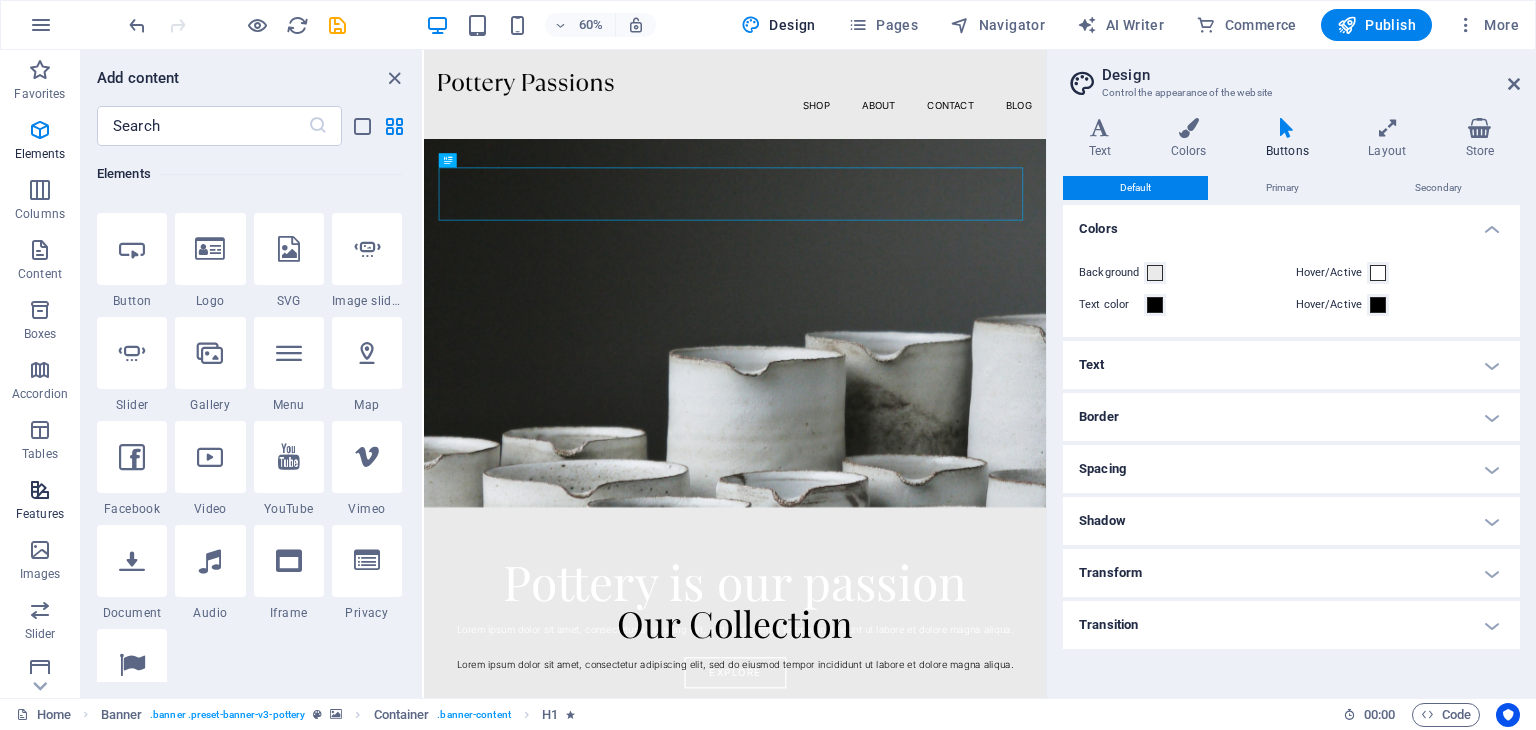 scroll, scrollTop: 412, scrollLeft: 0, axis: vertical 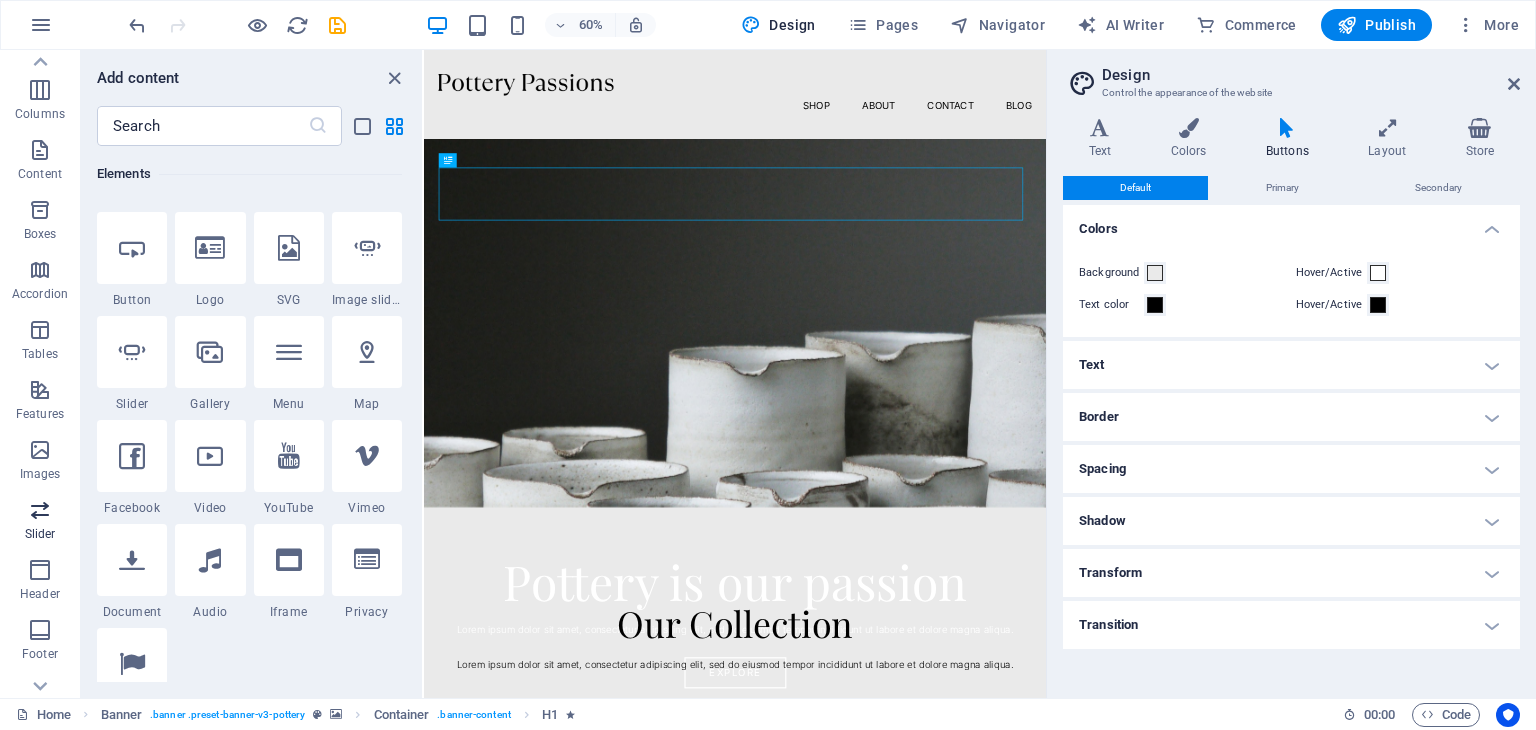 click on "Slider" at bounding box center [40, 534] 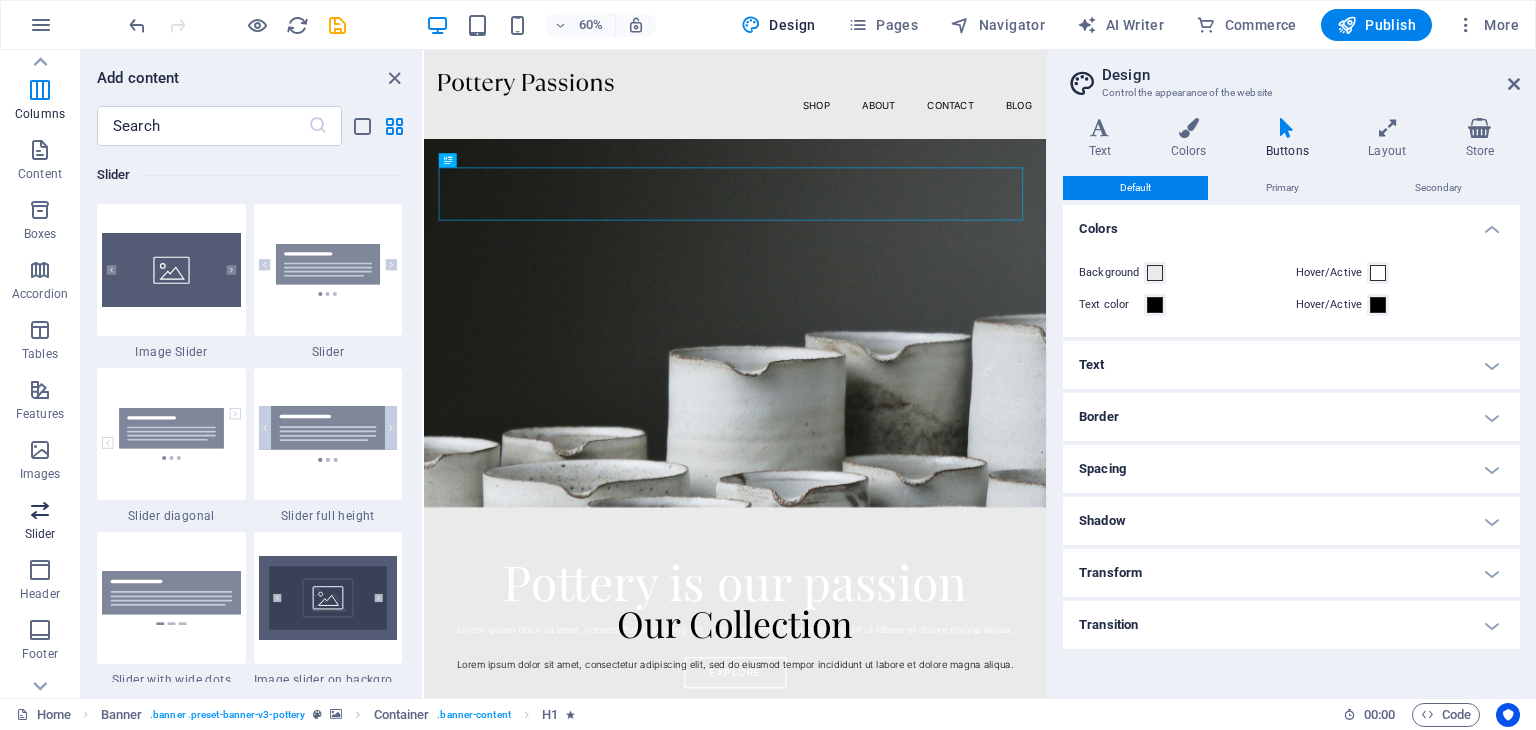 scroll, scrollTop: 11336, scrollLeft: 0, axis: vertical 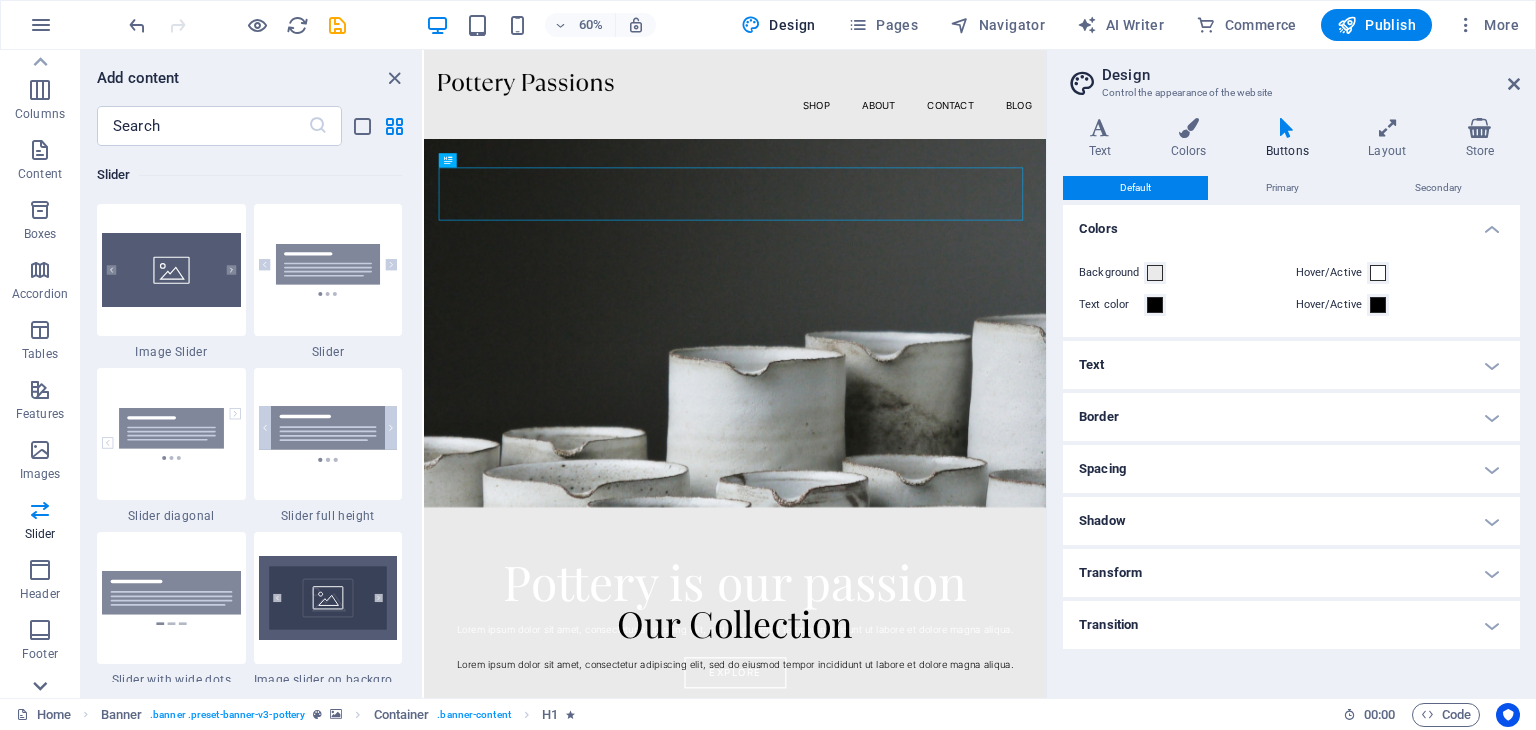 click 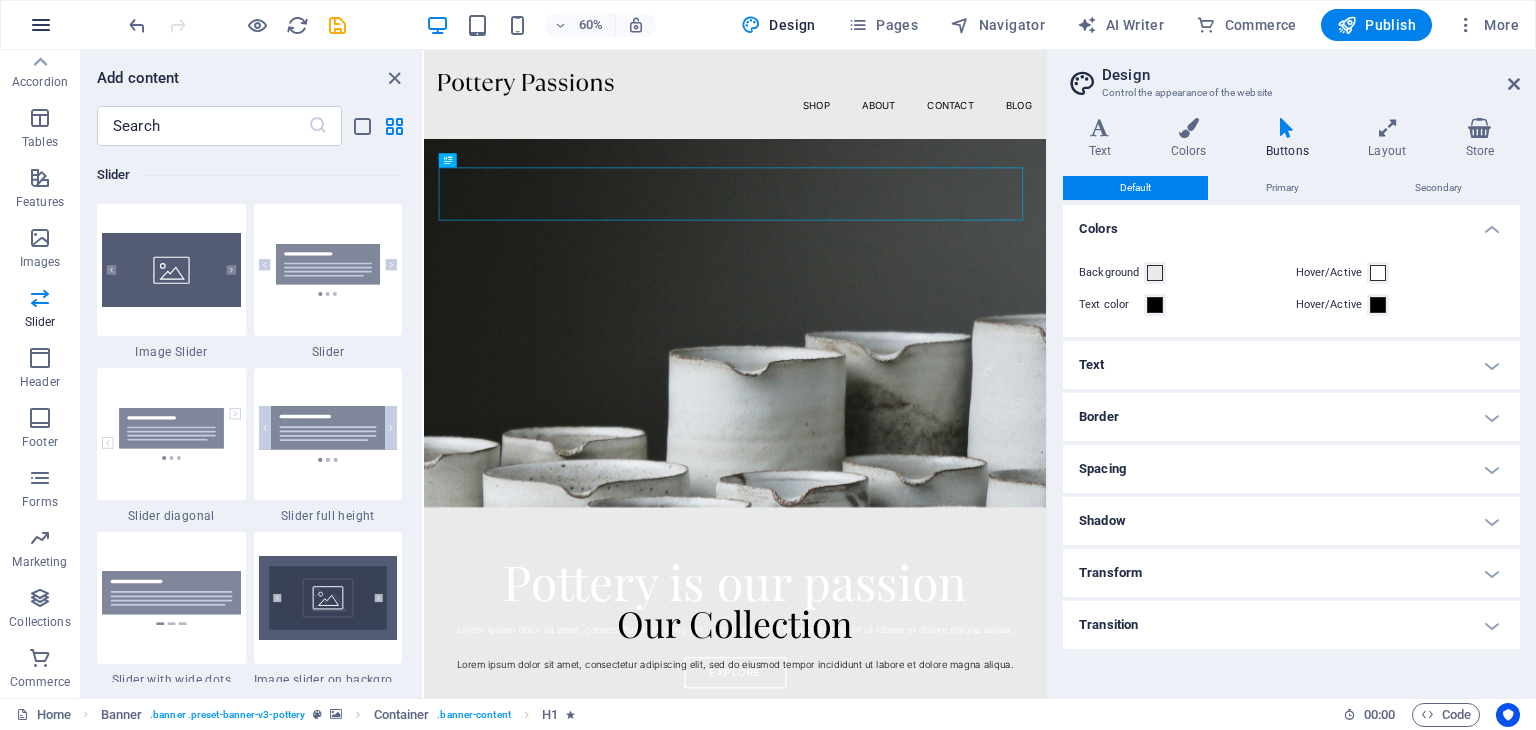 click at bounding box center (41, 25) 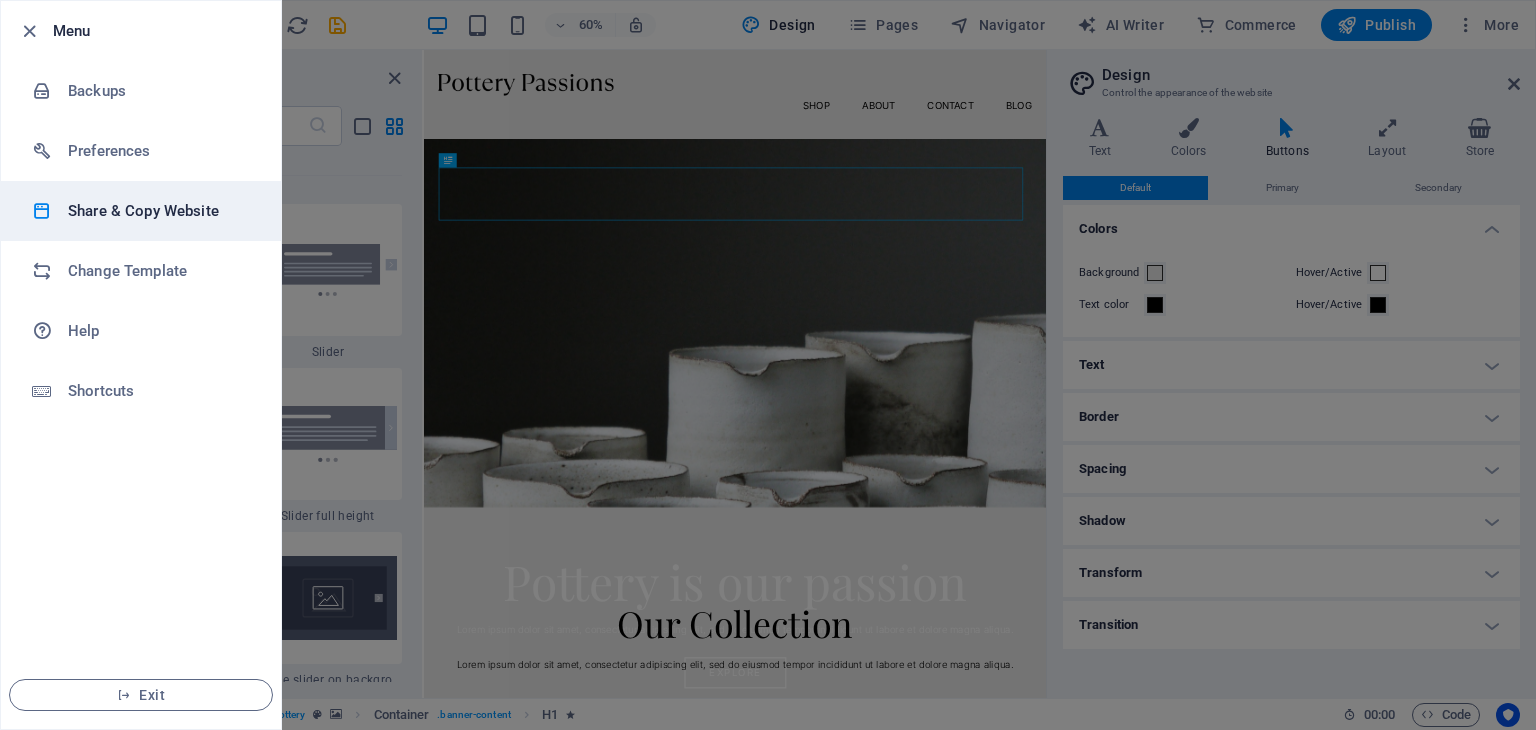 click on "Share & Copy Website" at bounding box center [160, 211] 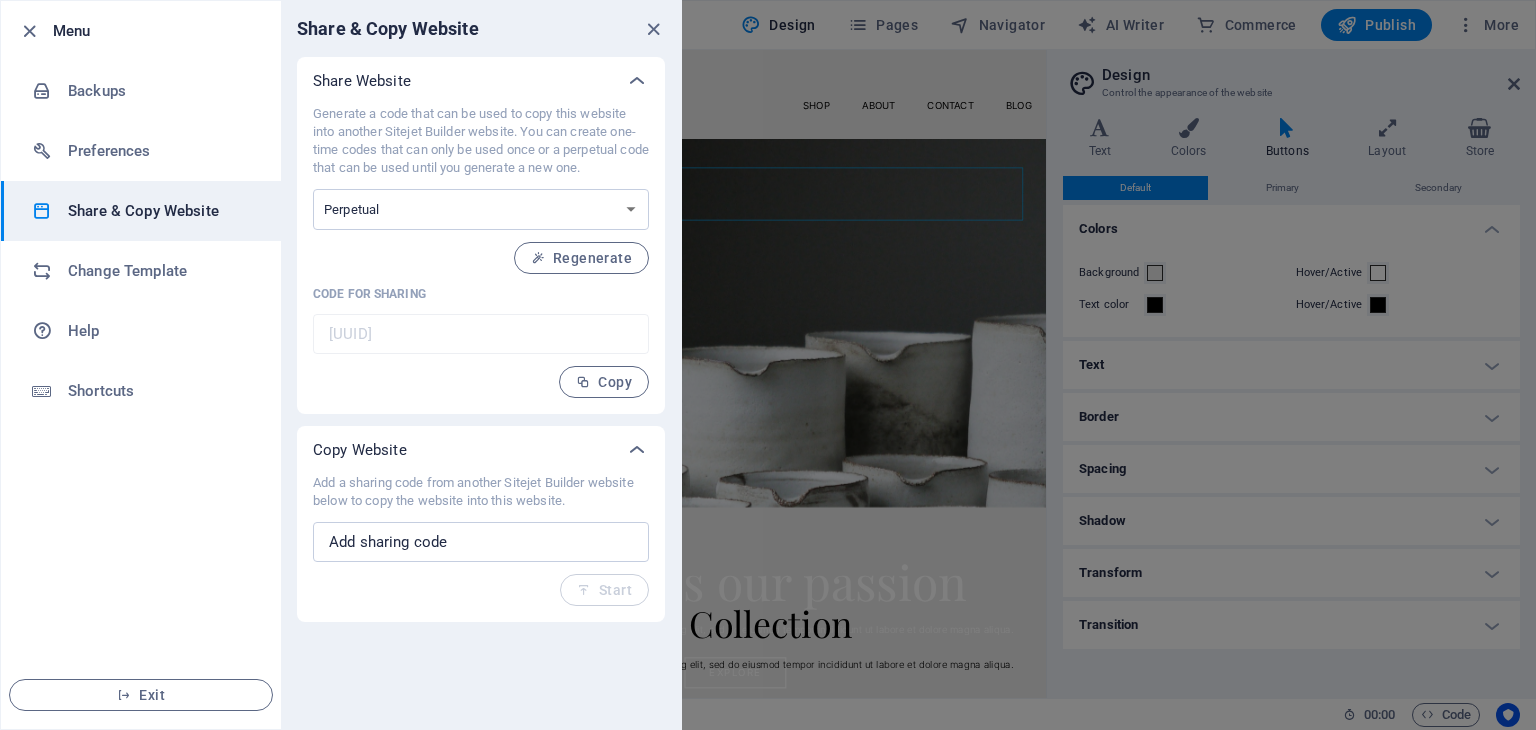 click on "Share & Copy Website" at bounding box center (160, 211) 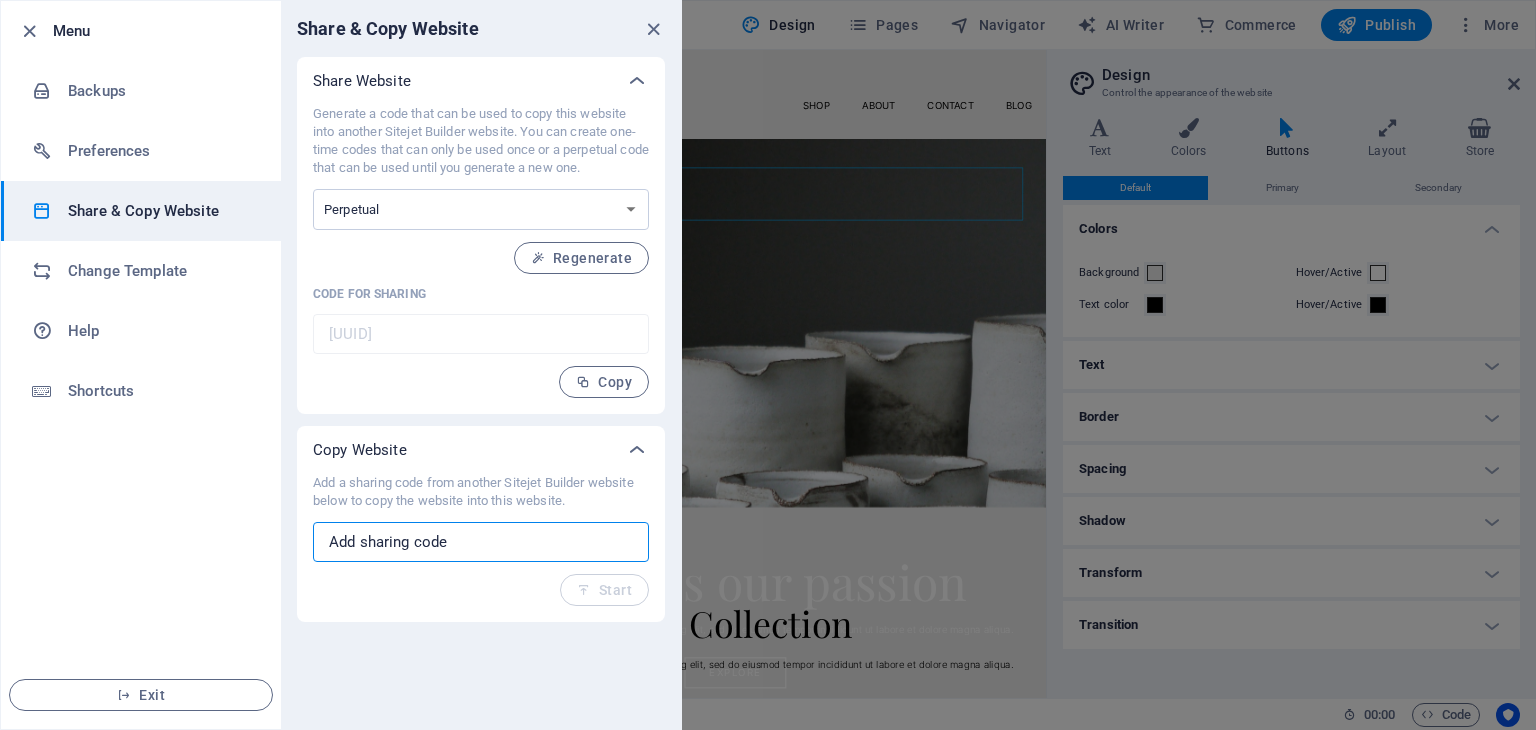click at bounding box center (481, 542) 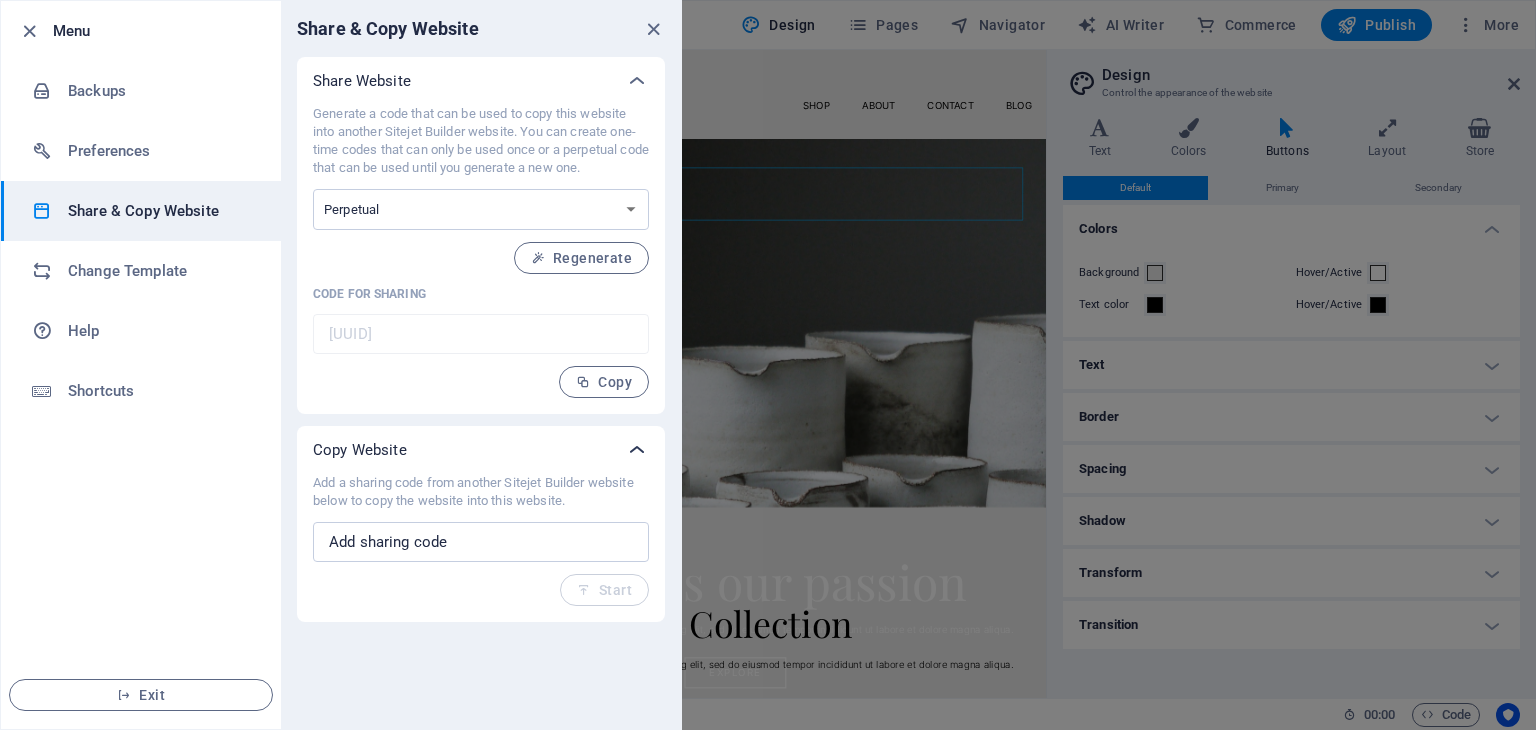 click at bounding box center (637, 450) 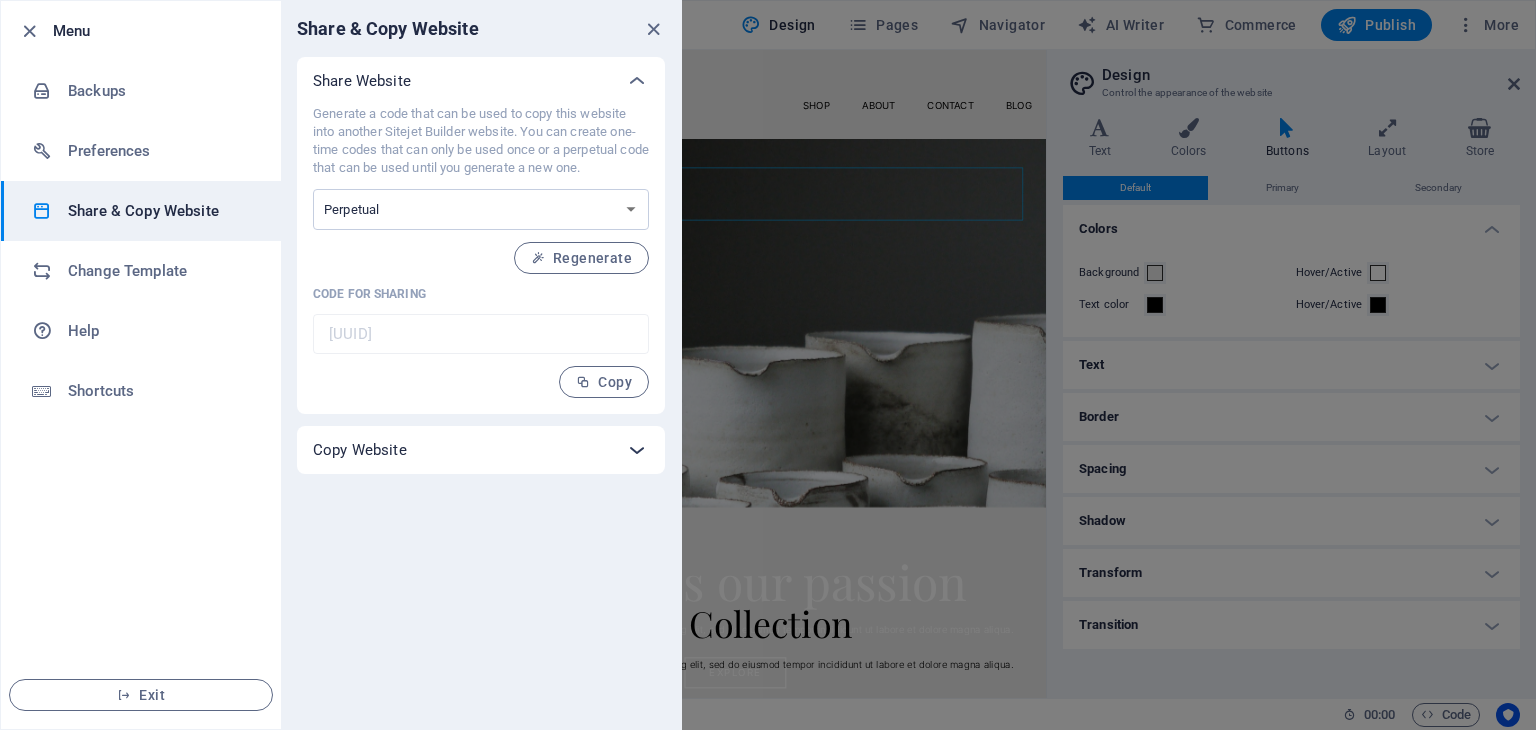 click at bounding box center [637, 450] 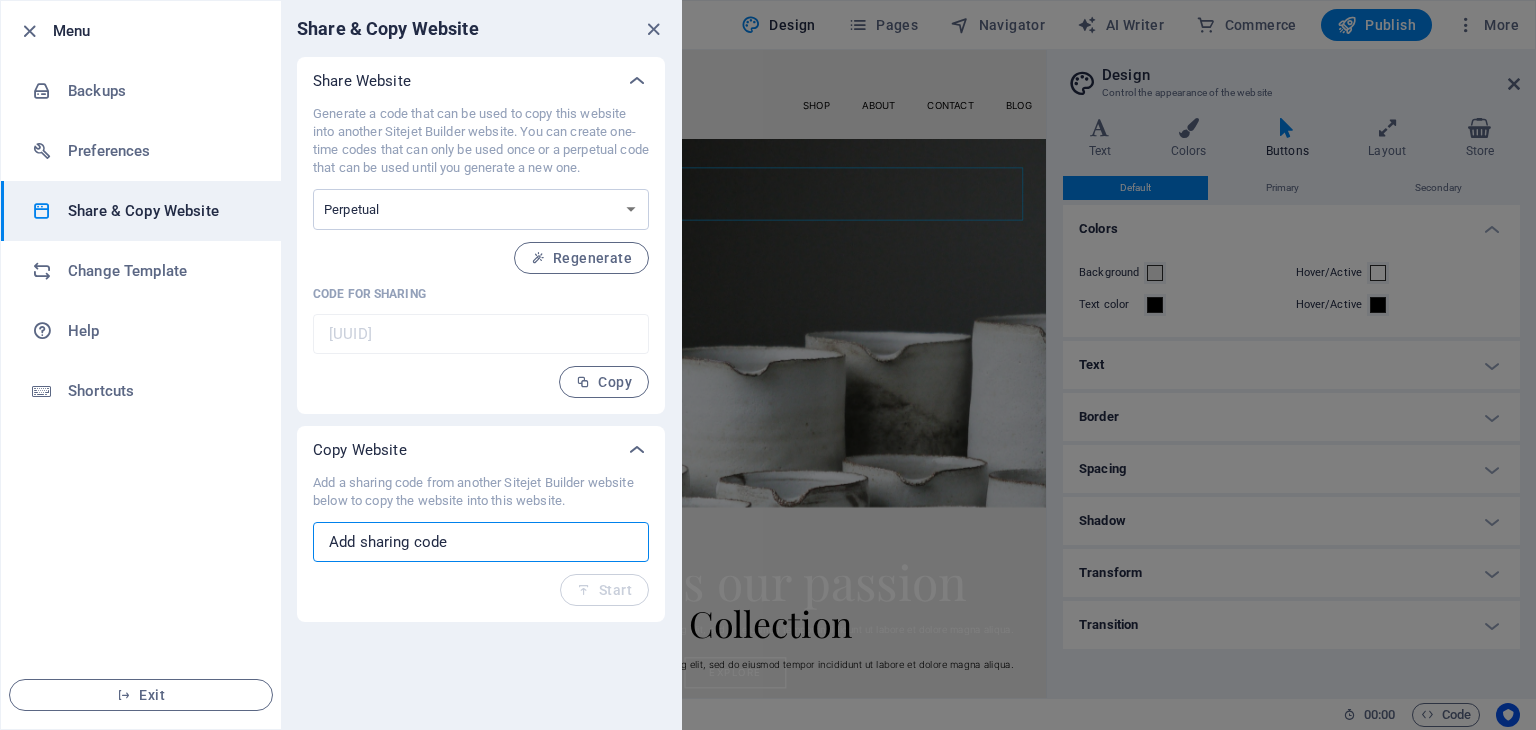 click at bounding box center [481, 542] 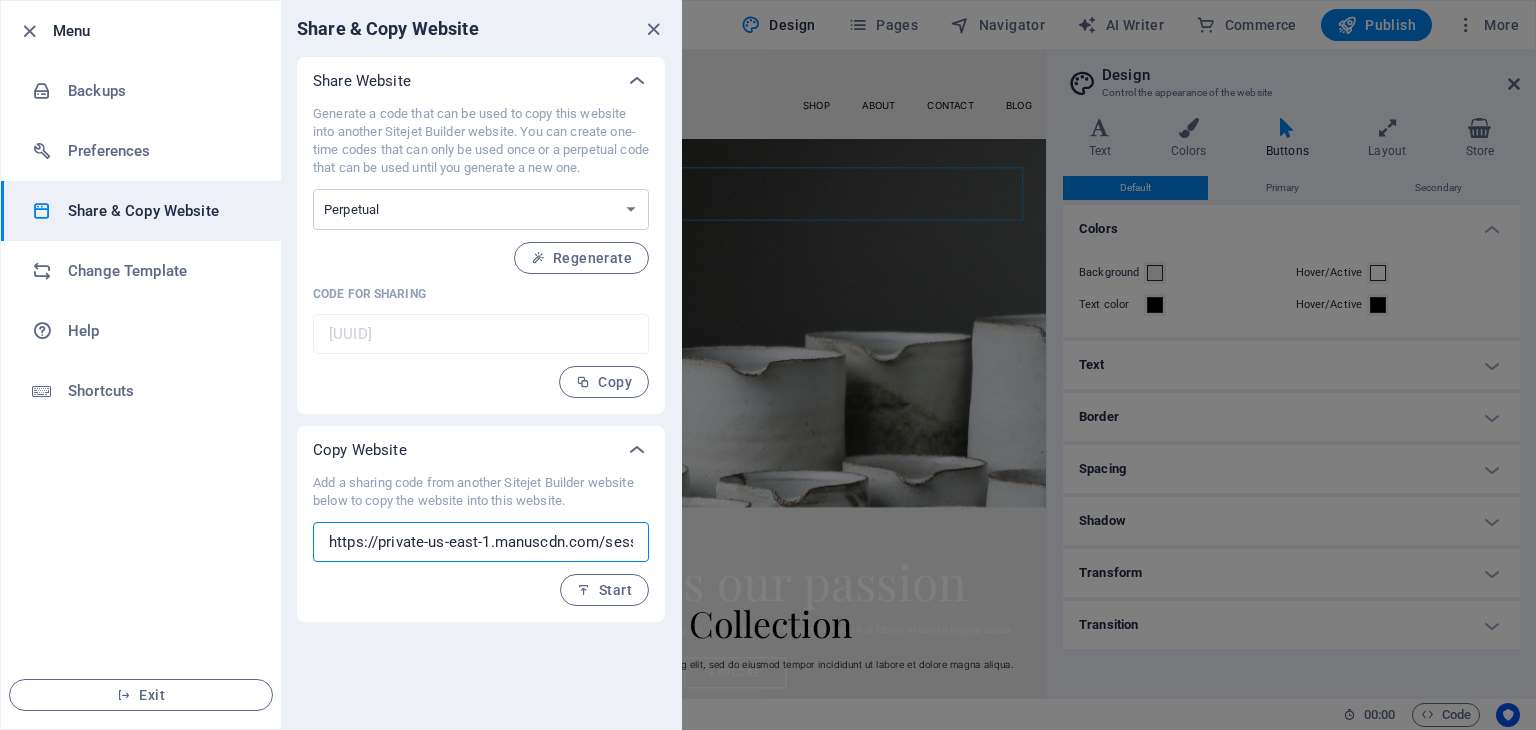 scroll, scrollTop: 0, scrollLeft: 6912, axis: horizontal 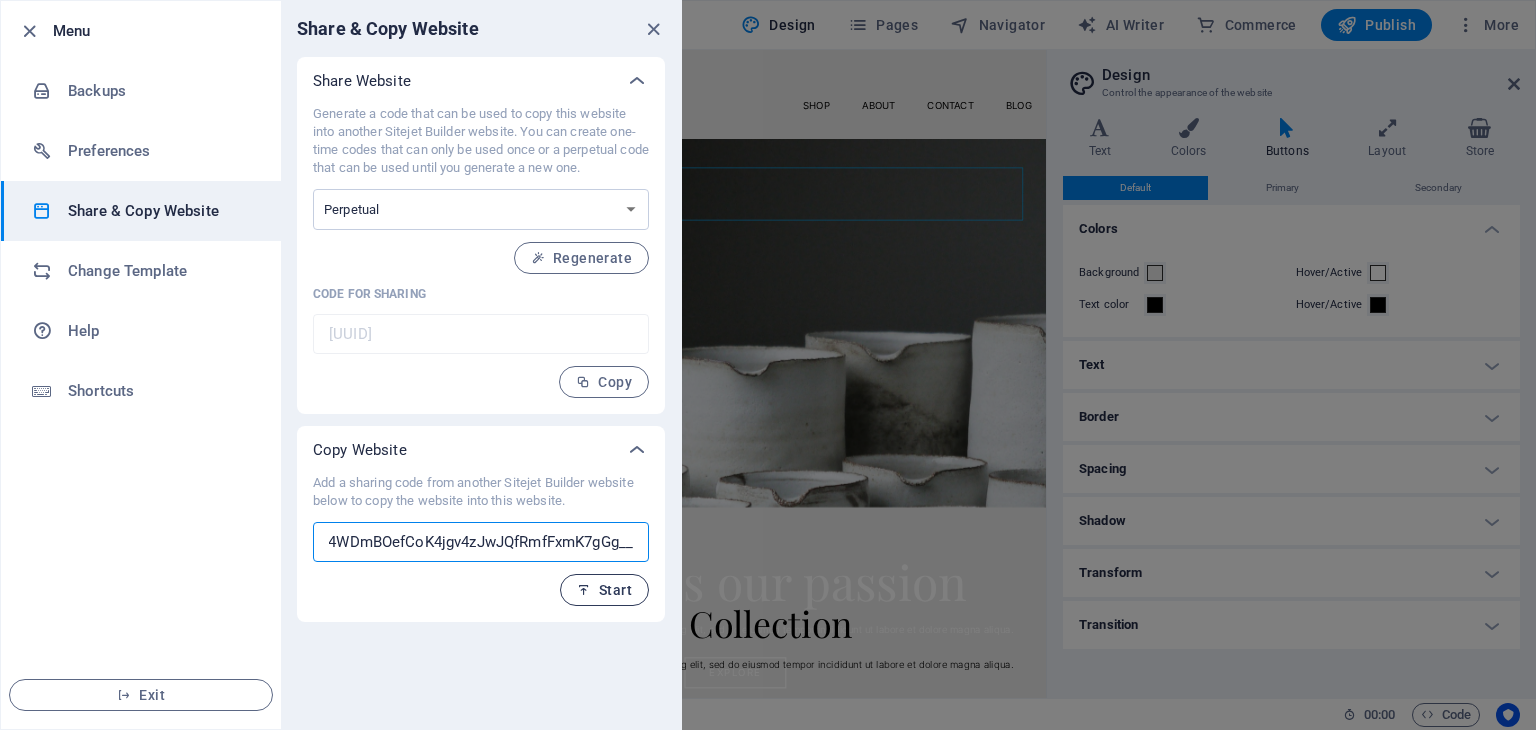type on "https://private-us-east-1.manuscdn.com/sessionFile/GBTnGmnaauh5xuK1E6J127/browserScreenshots/Gu4tYGSwJMPxE0PXuVhuqc_1754473904372_na1fn_Y2xlYW4.webp?Policy=eyJTdGF0ZW1lbnQiOlt7IlJlc291cmNlIjoiaHR0cHM6Ly9wcml2YXRlLXVzLWVhc3QtMS5tYW51c2Nkbi5jb20vc2Vzc2lvbkZpbGUvR0JUbkdtbmFhdWg1eHVLMUU2SjEyNy9icm93c2VyU2NyZWVuc2hvdHMvR3U0dFlHU3dKTVB4RTBQWHVWaHVxY18xNzU0NDczOTA0MzcyX25hMWZuX1kyeGxZVzQud2VicCIsIkNvbmRpdGlvbiI6eyJEYXRlTGVzc1RoYW4iOnsiQVdTOkVwb2NoVGltZSI6MTc5ODc2MTYwMH19fV19&Key-Pair-Id=K2HSFNDJXOU9YS&Signature=Xq1CdnuUFZ1MoQv591QLfki7zSogBYLkuEQeNiBXepz8LmO0IUONtOUxY9GZxKJcS3Wtui6fjcrrSCneelhOfTuUKbyNnK65J~aY9FZVNGXXhRk1fgmt58Wea2KXCifA9oMS9AmBJV37xlt7kDTdlm7nO0BJV9ht-a0IloMrpvquDdhIVP-WwIhE5AUAzBlCIEjp0QFdhQVKRBG3-pQyjNad8hNi9BAcurU5ovuZUVrEVI4HxpnZB4bm3fWW2BRxXwupnobBCZOXL72uRHlWUlIoPrRpV775PMkli7y4GxdEeI4B30gfO4WDmBOefCoK4jgv4zJwJQfRmfFxmK7gGg__" 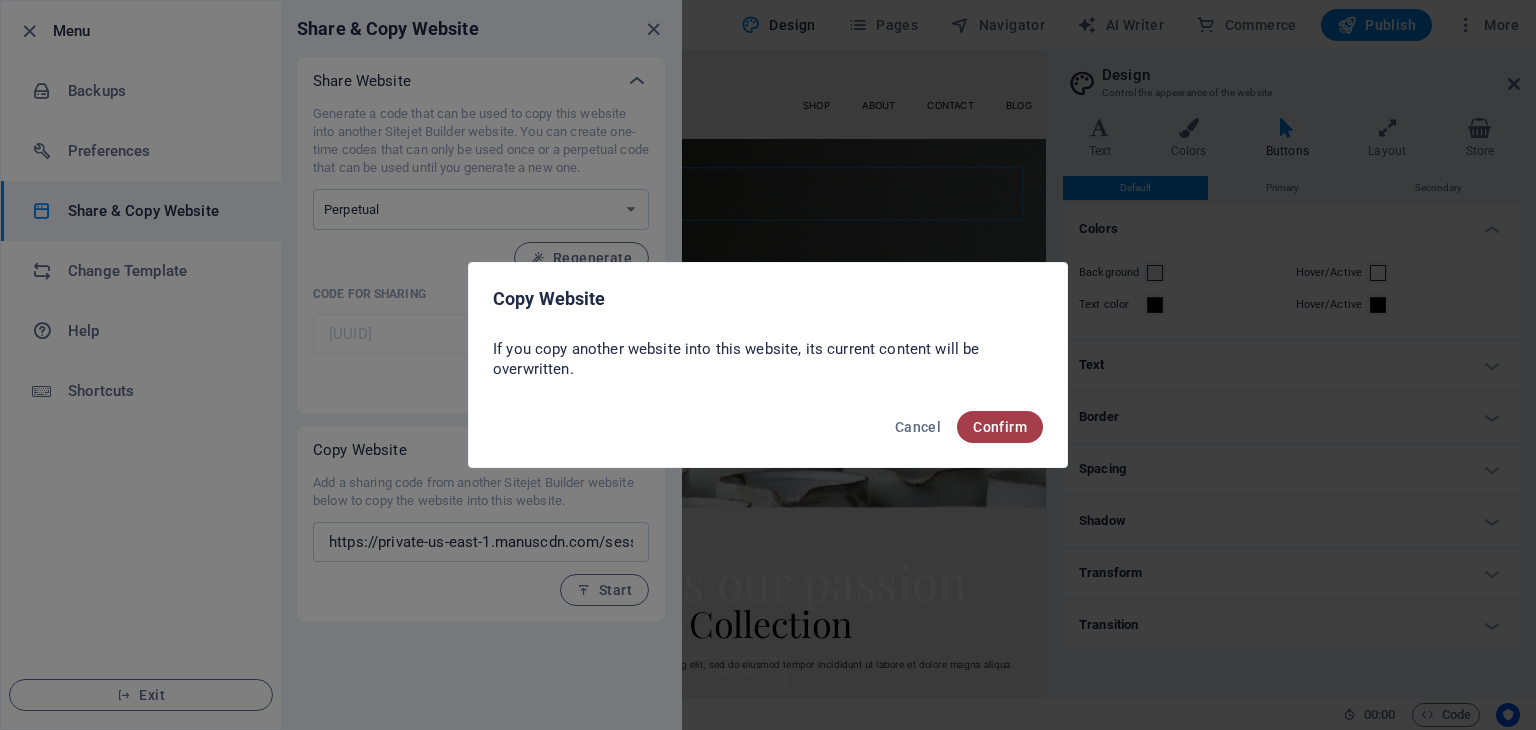 click on "Confirm" at bounding box center [1000, 427] 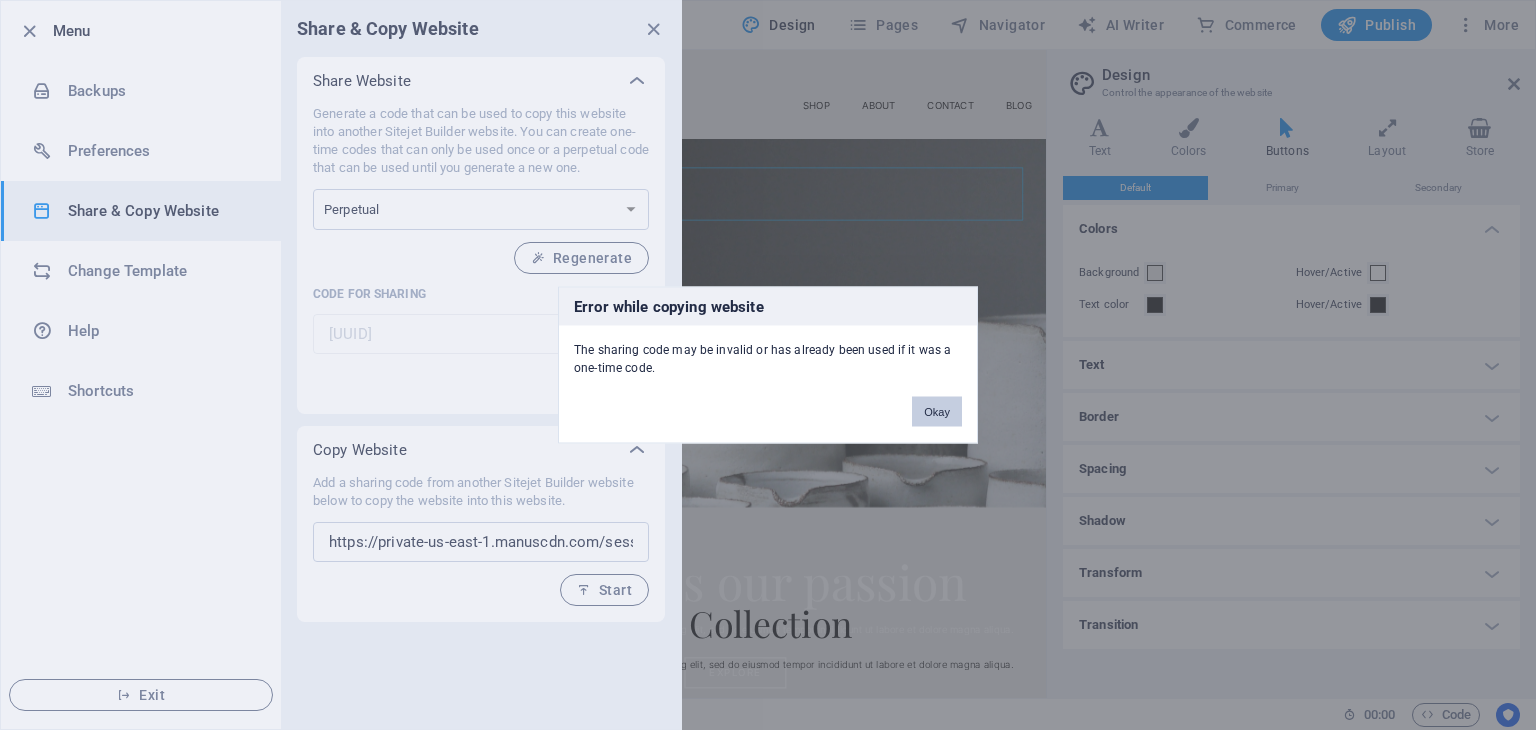 click on "Okay" at bounding box center [937, 412] 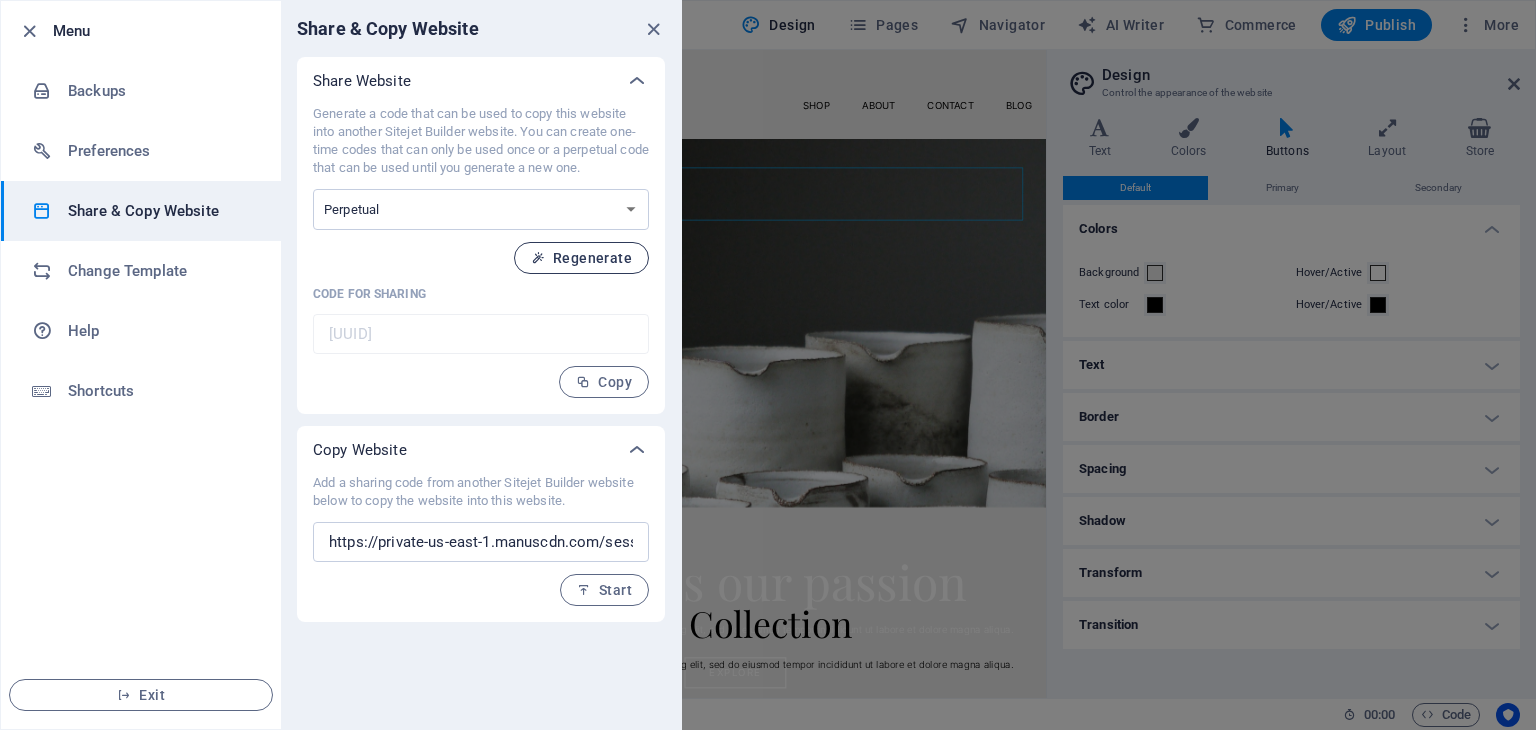 click on "Regenerate" at bounding box center [581, 258] 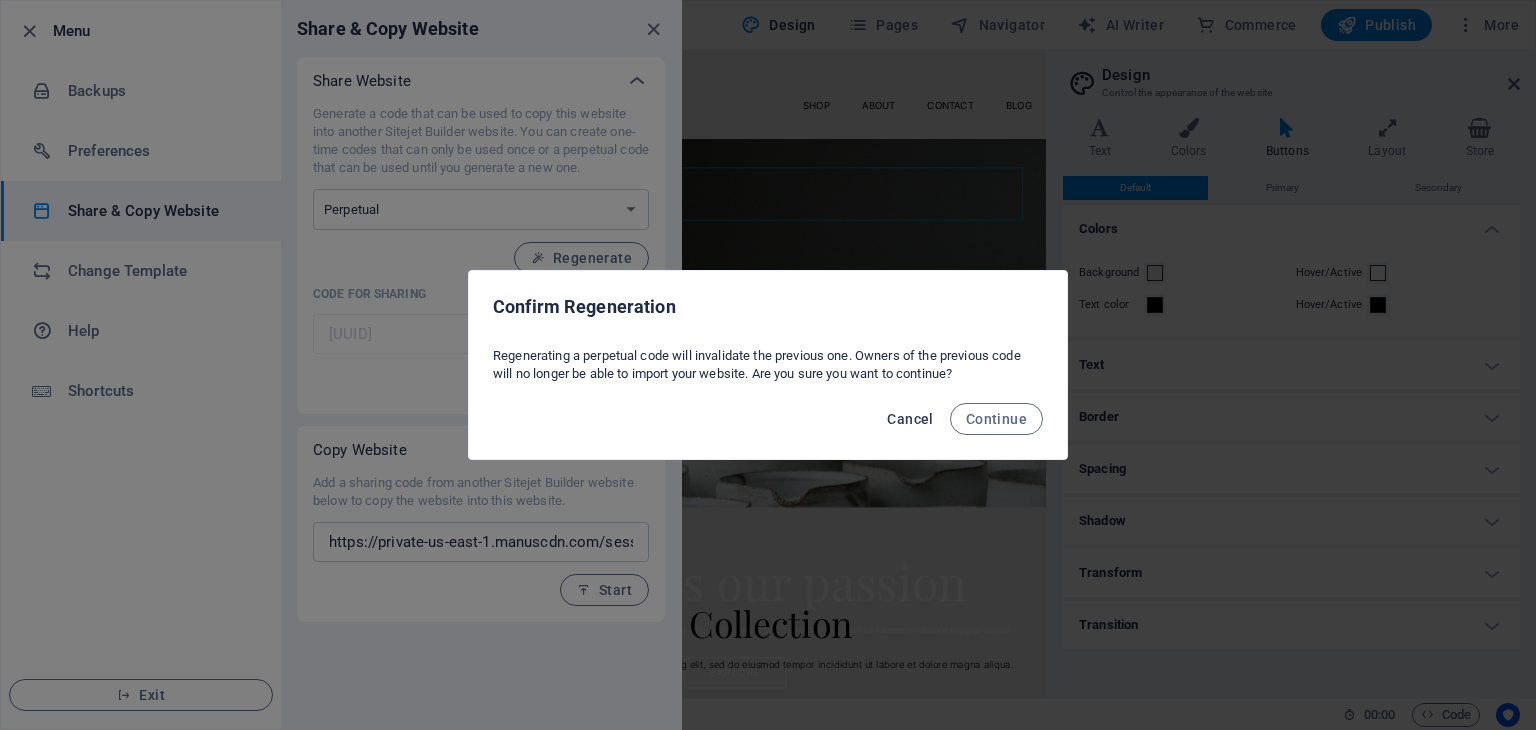 click on "Cancel" at bounding box center [910, 419] 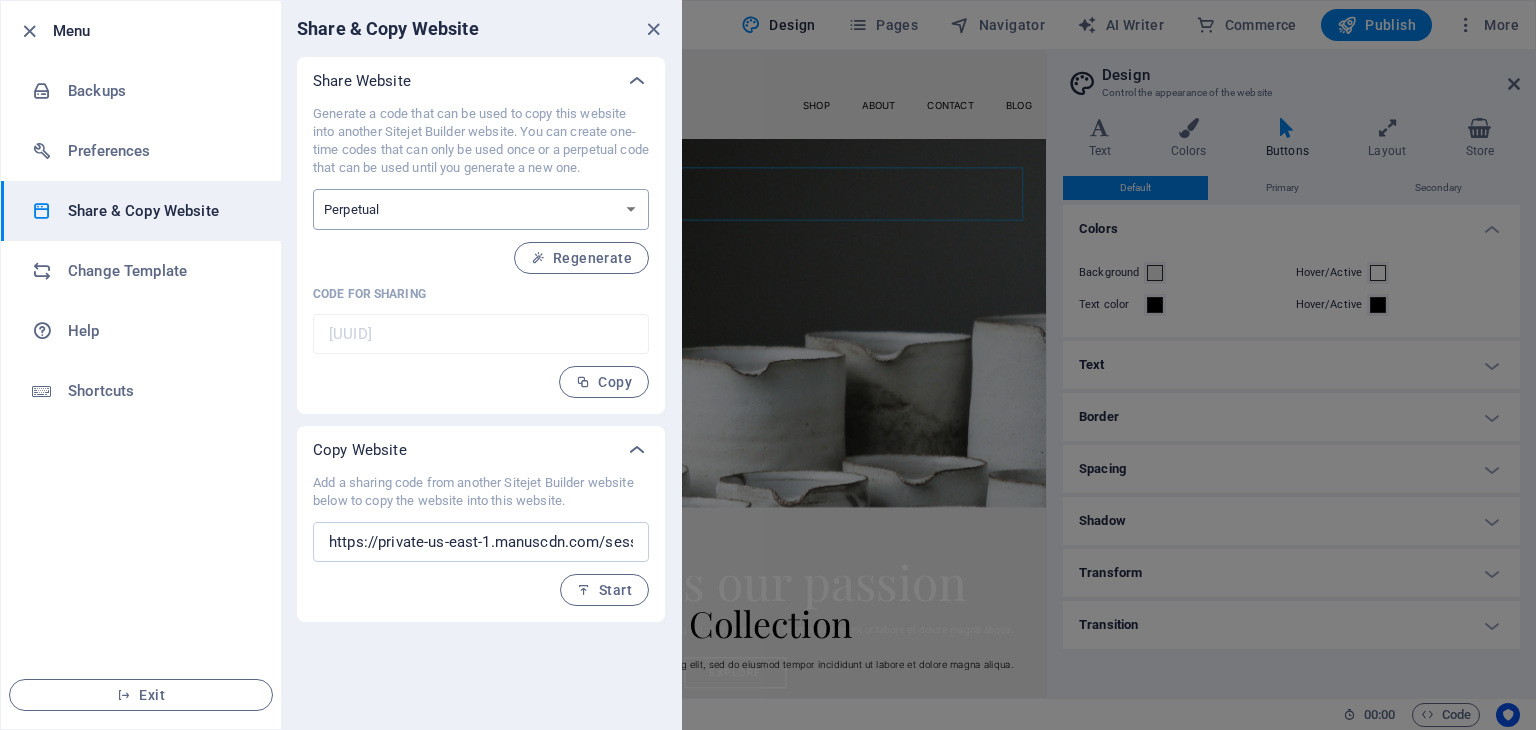 click on "One-time Perpetual" at bounding box center [481, 209] 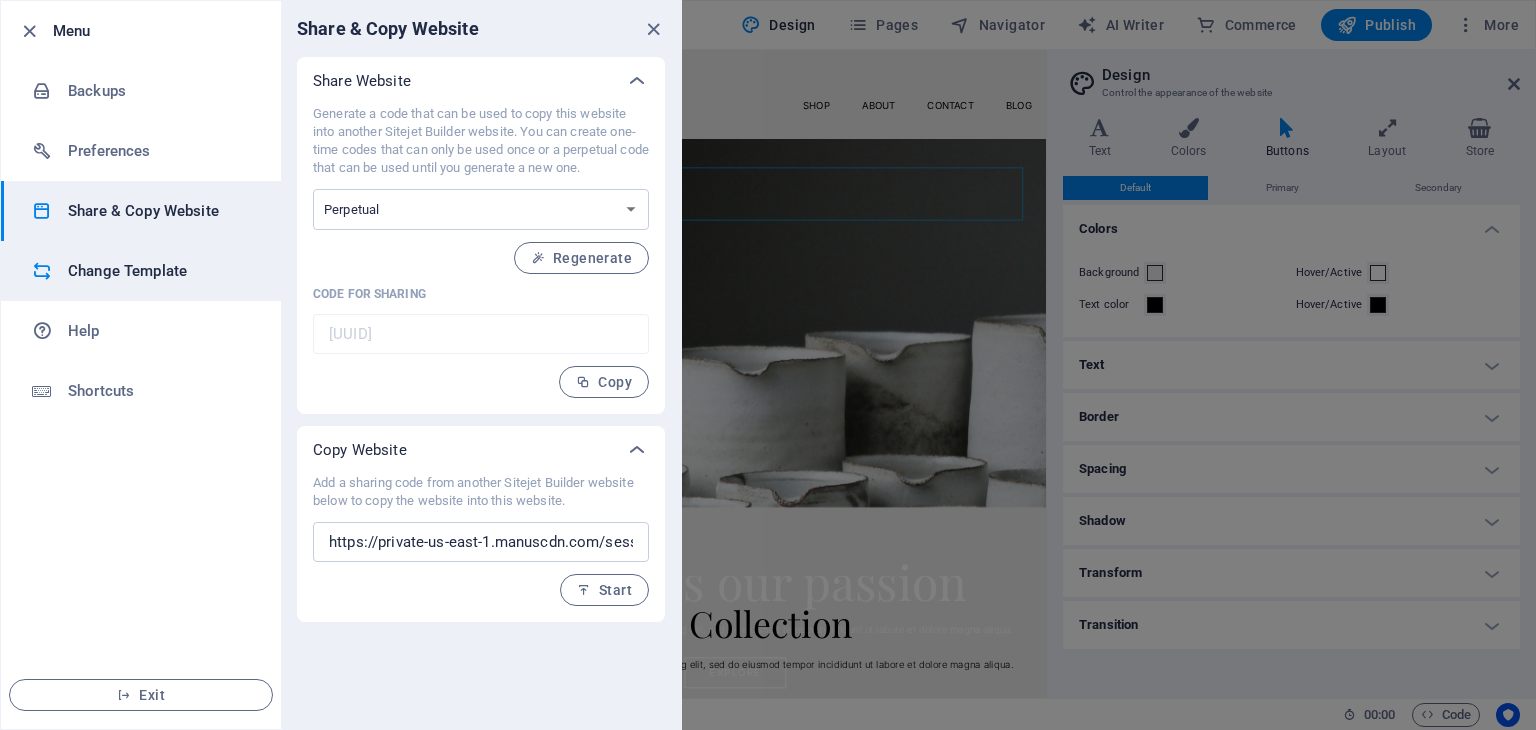 click on "Change Template" at bounding box center (160, 271) 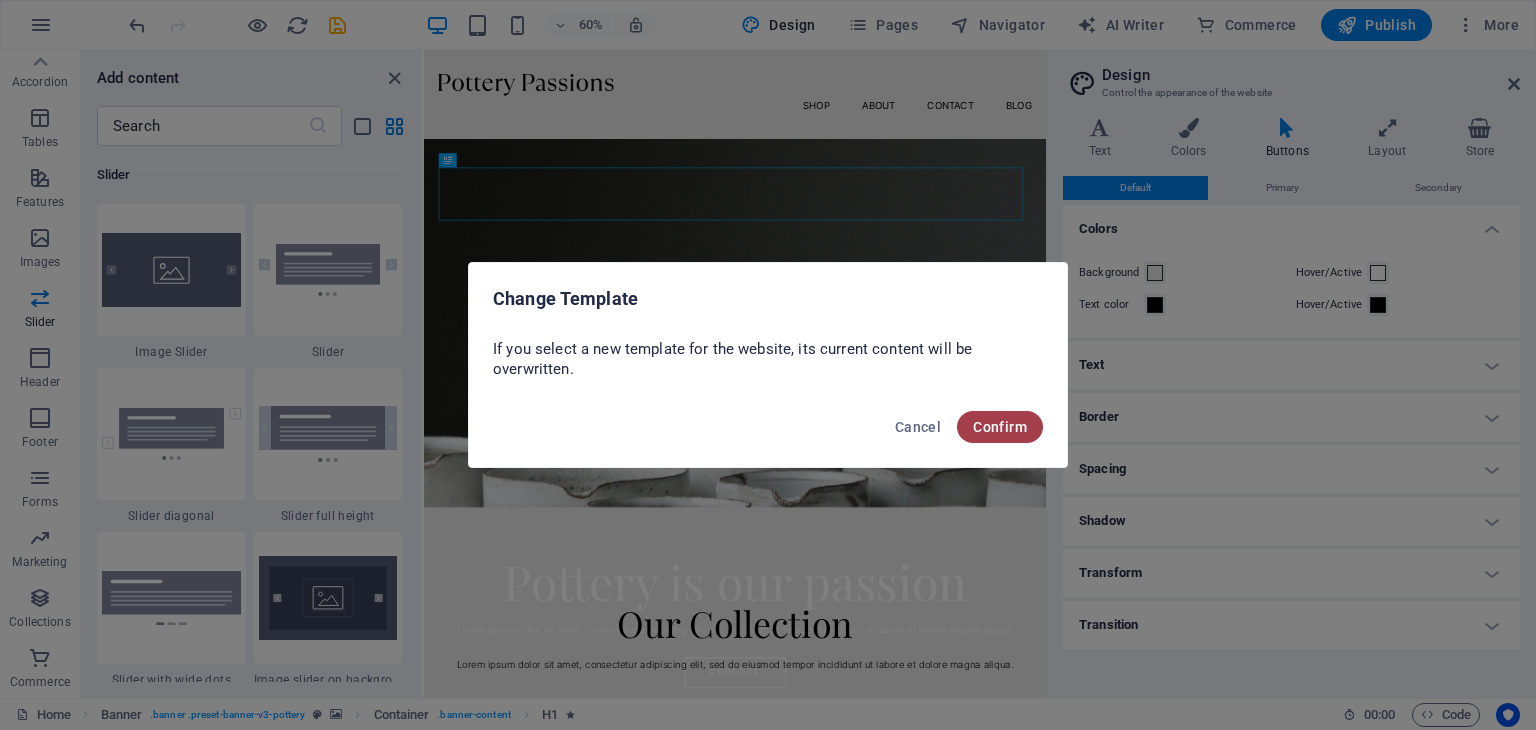click on "Confirm" at bounding box center (1000, 427) 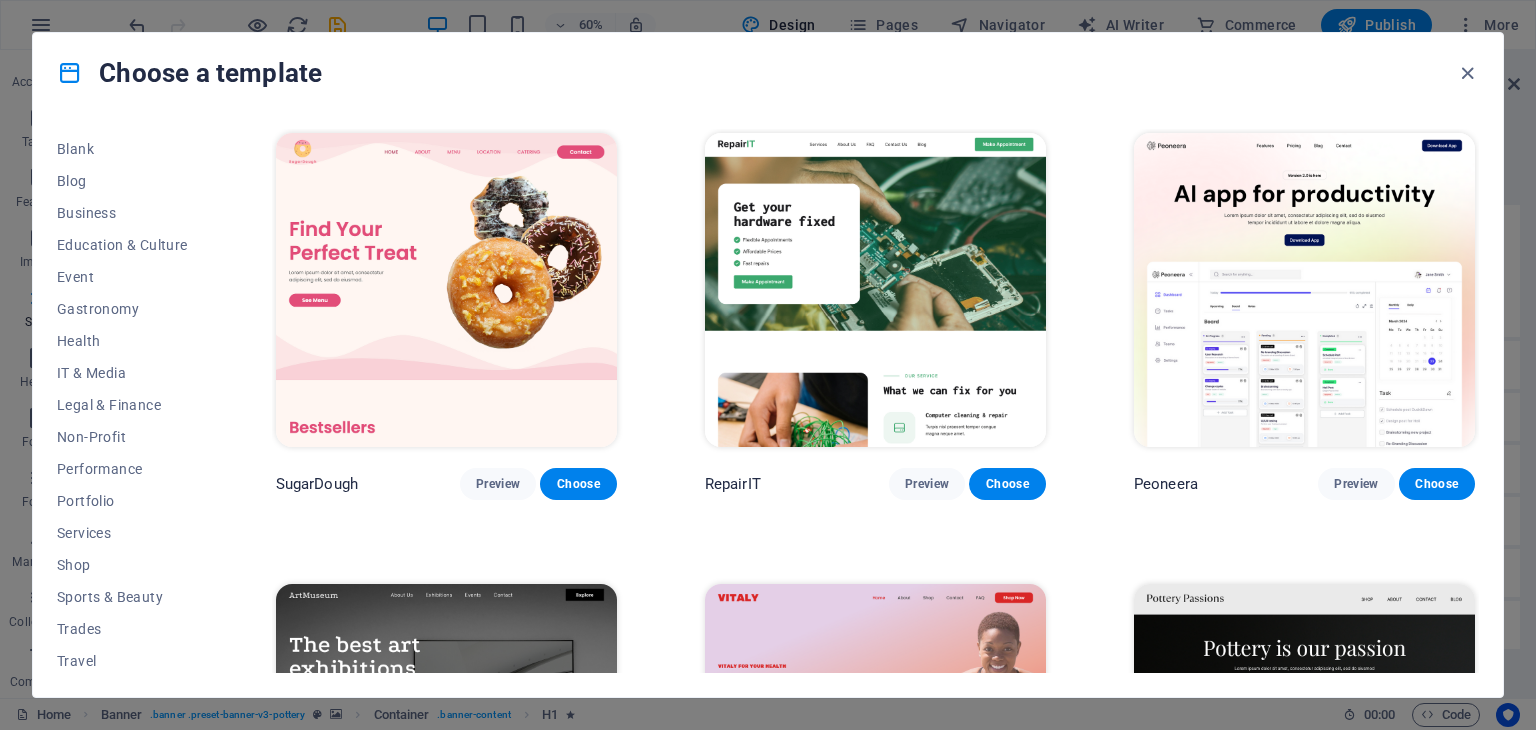 scroll, scrollTop: 288, scrollLeft: 0, axis: vertical 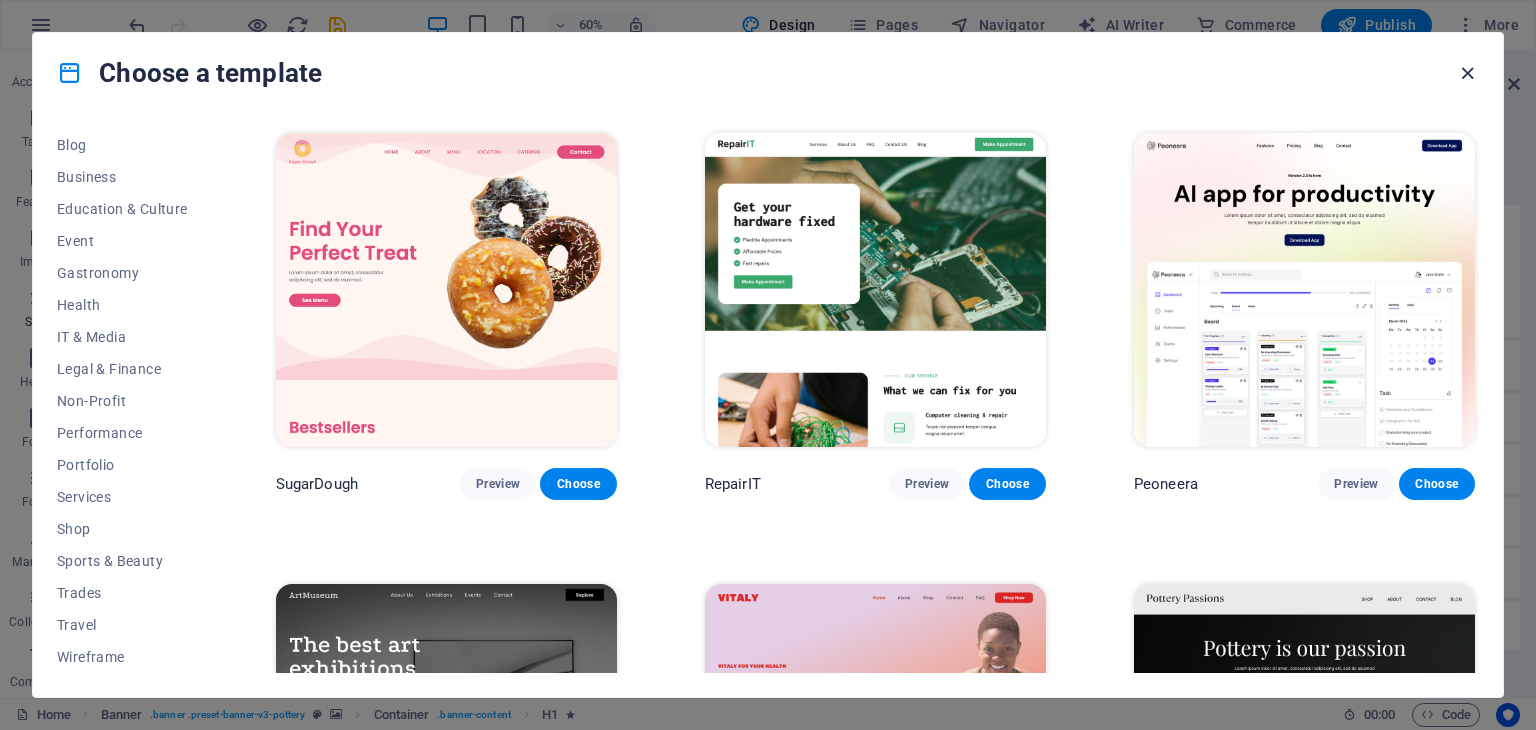 click at bounding box center (1467, 73) 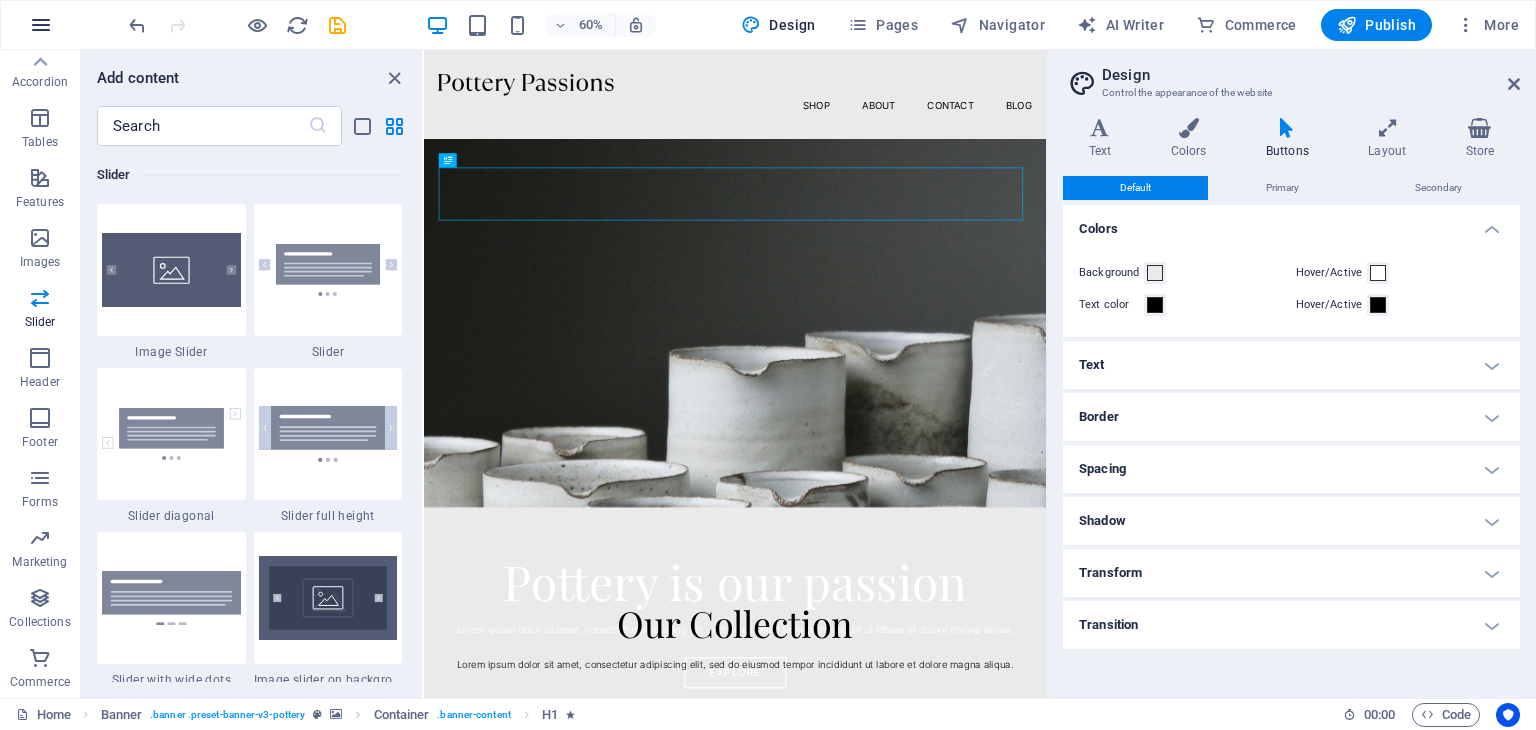 click at bounding box center [41, 25] 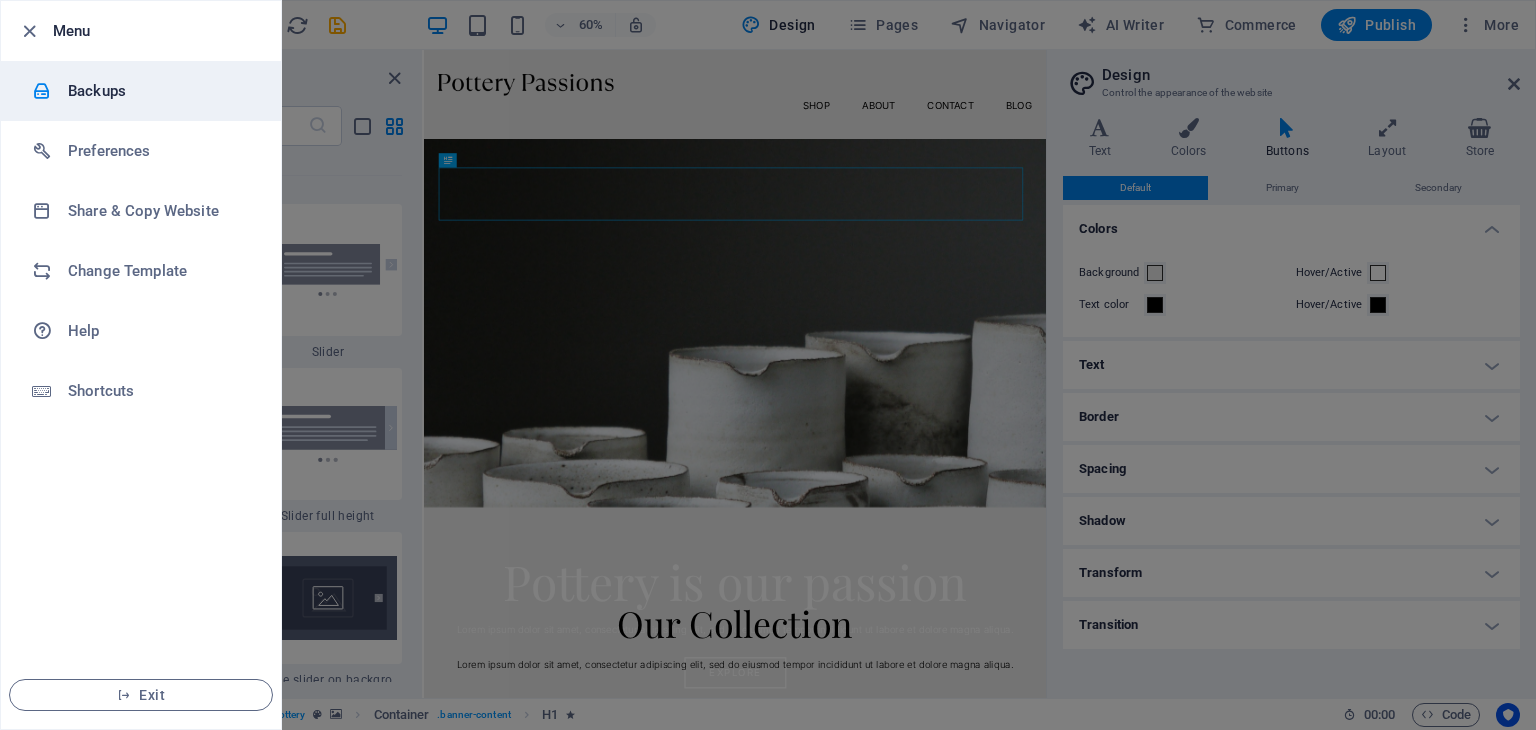 click on "Backups" at bounding box center (160, 91) 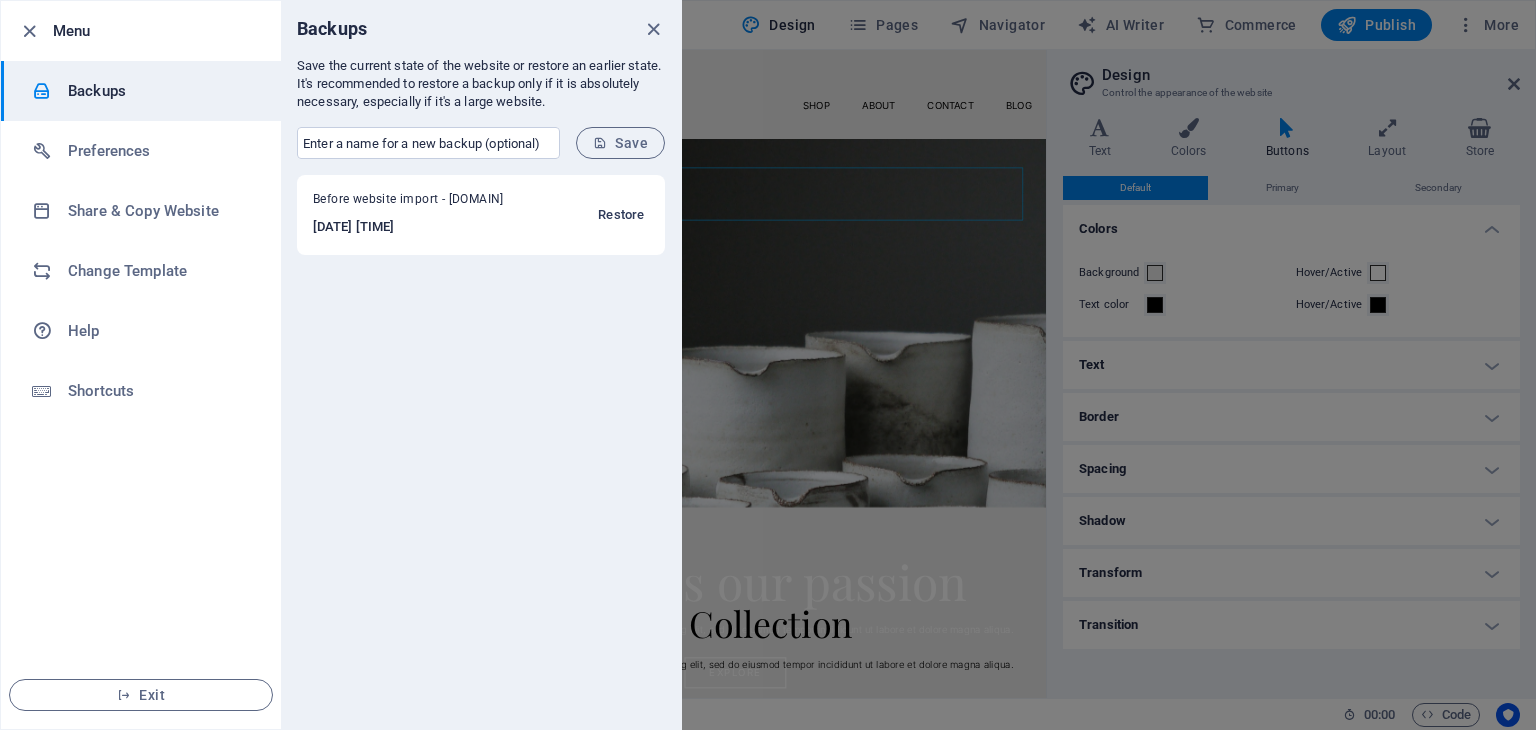 click on "Restore" at bounding box center (621, 215) 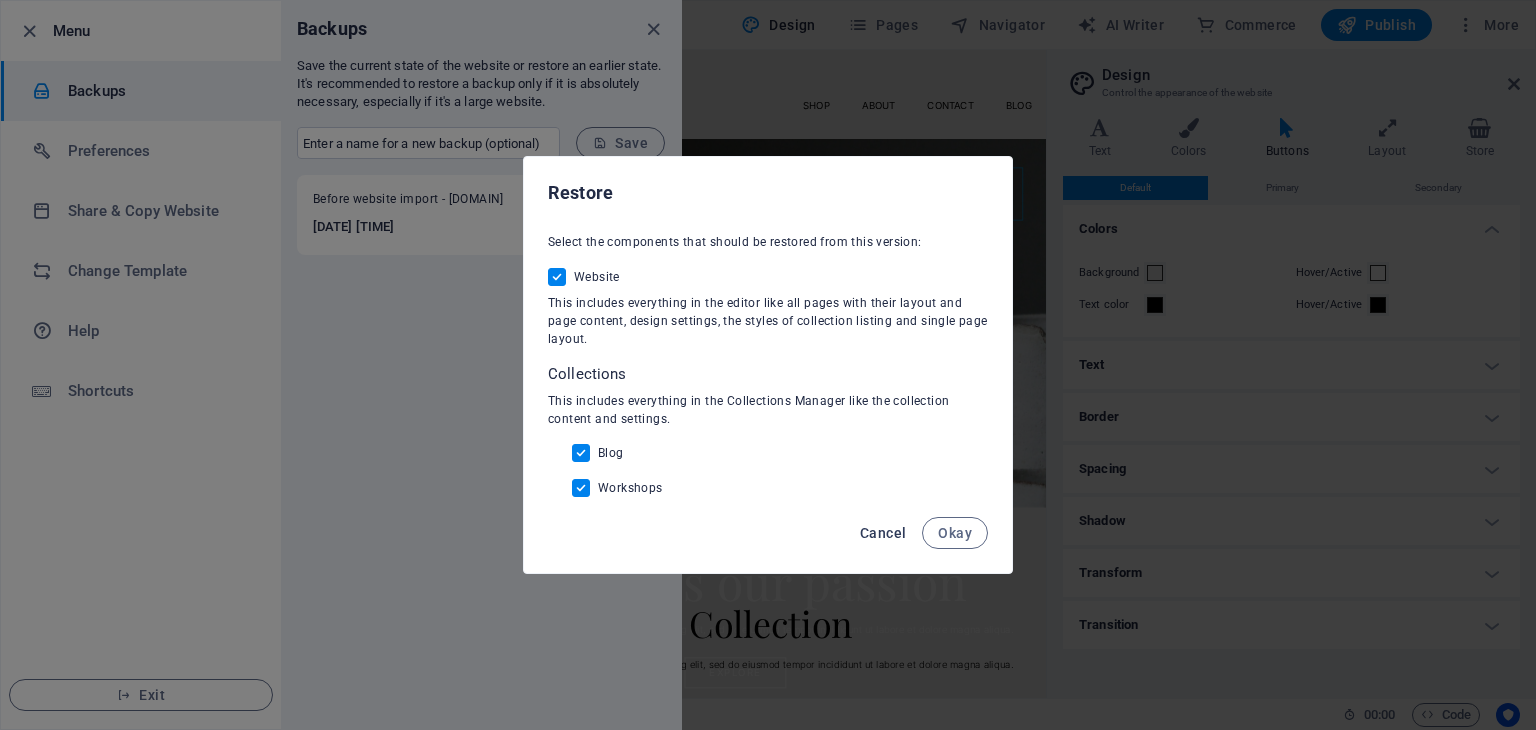 click on "Cancel" at bounding box center (883, 533) 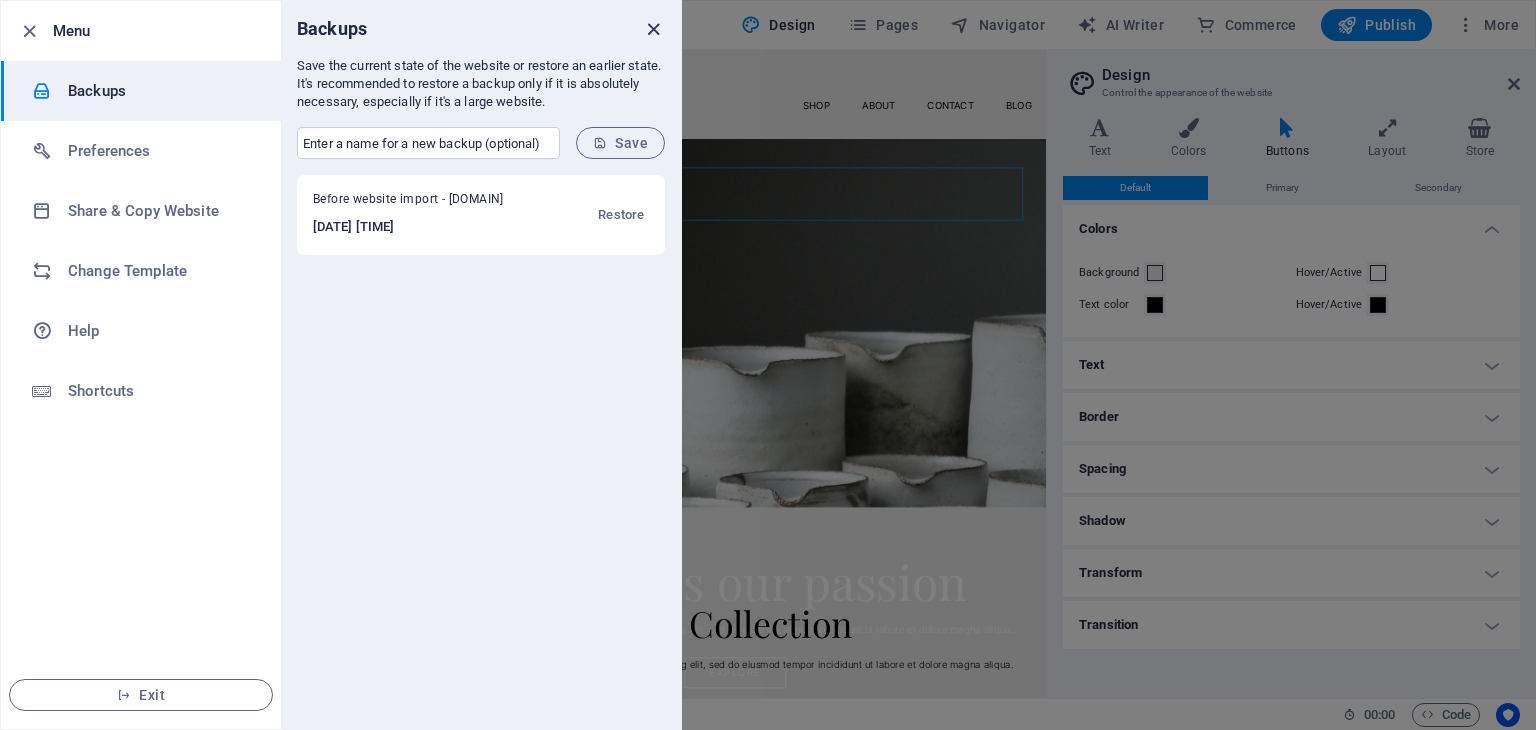 click at bounding box center (653, 29) 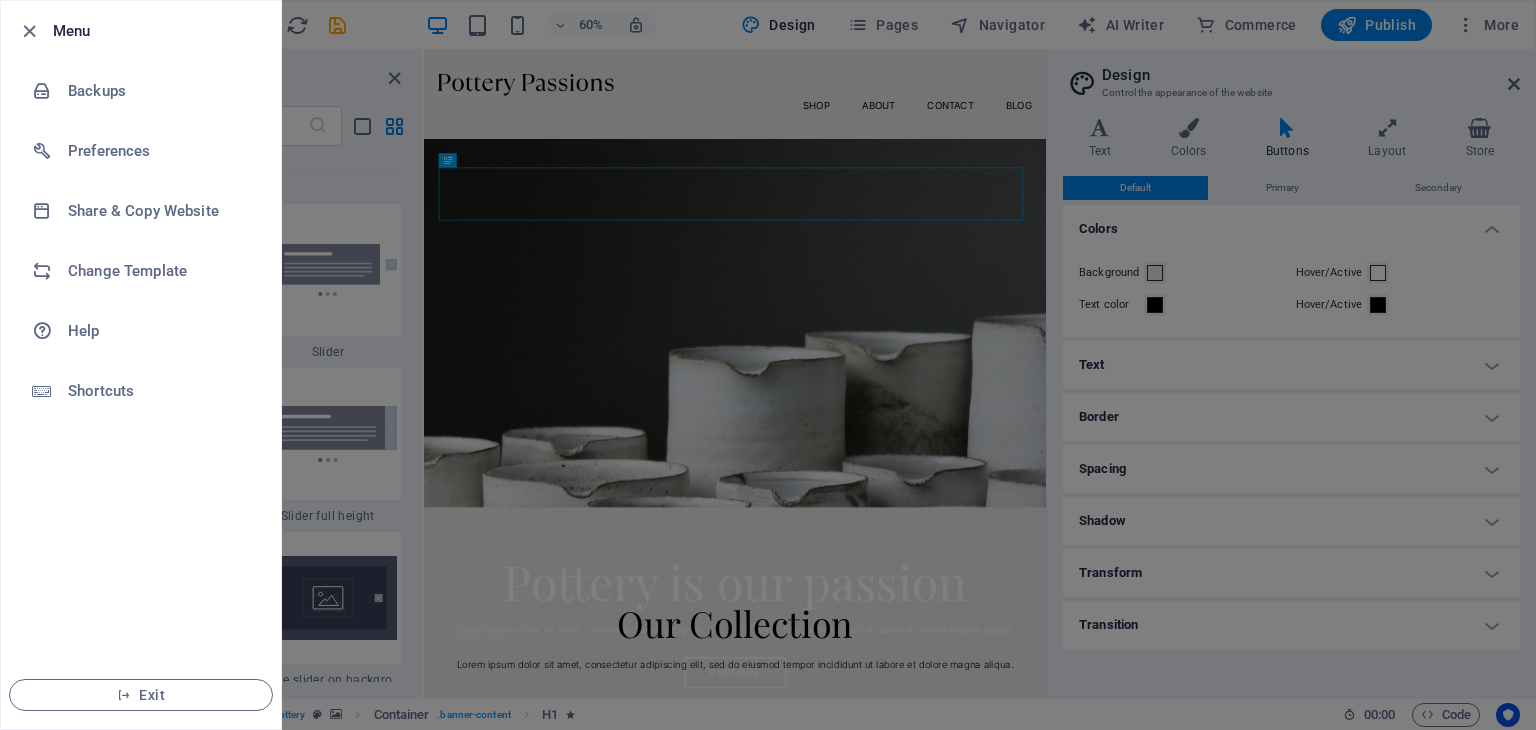 drag, startPoint x: 615, startPoint y: 85, endPoint x: 612, endPoint y: 97, distance: 12.369317 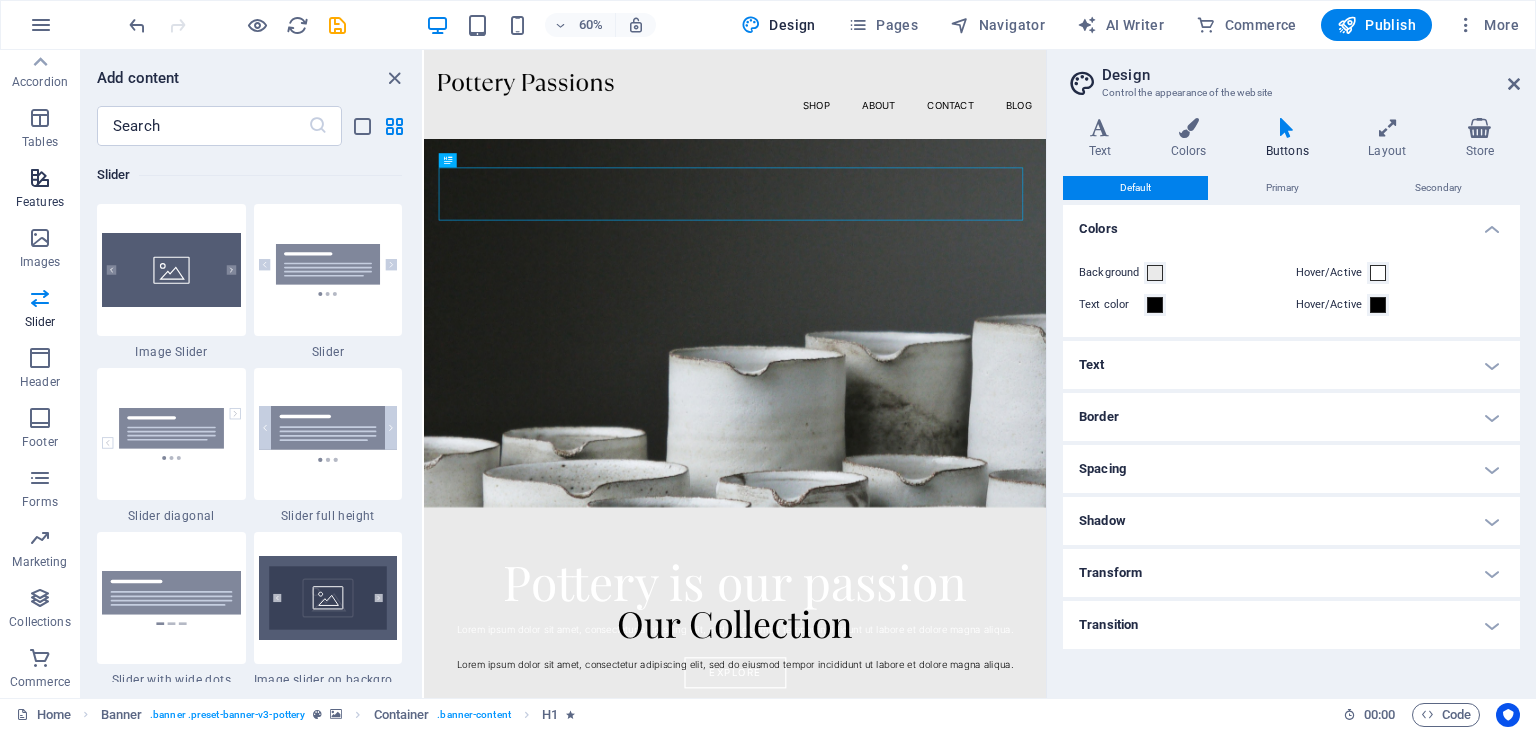 click on "Features" at bounding box center [40, 190] 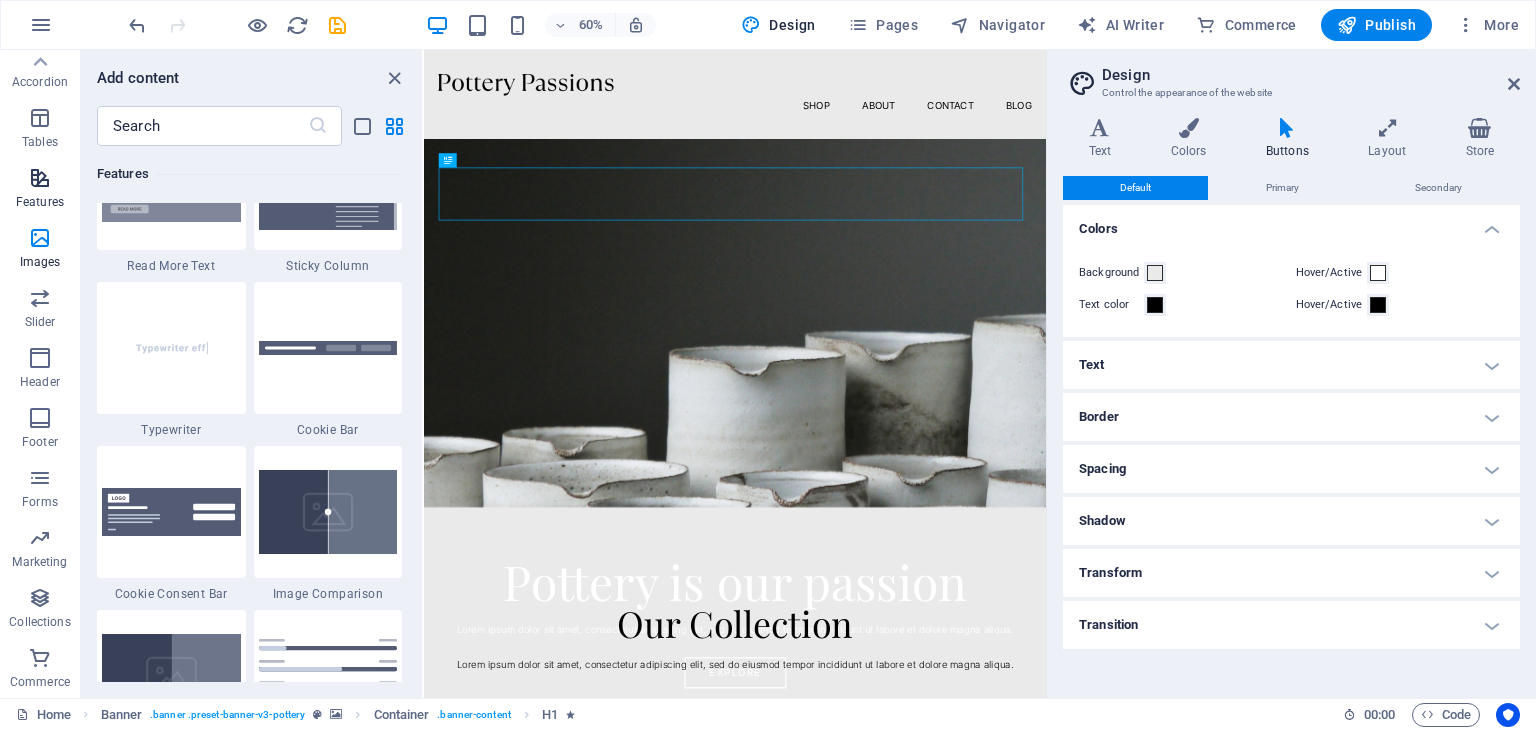 scroll, scrollTop: 7795, scrollLeft: 0, axis: vertical 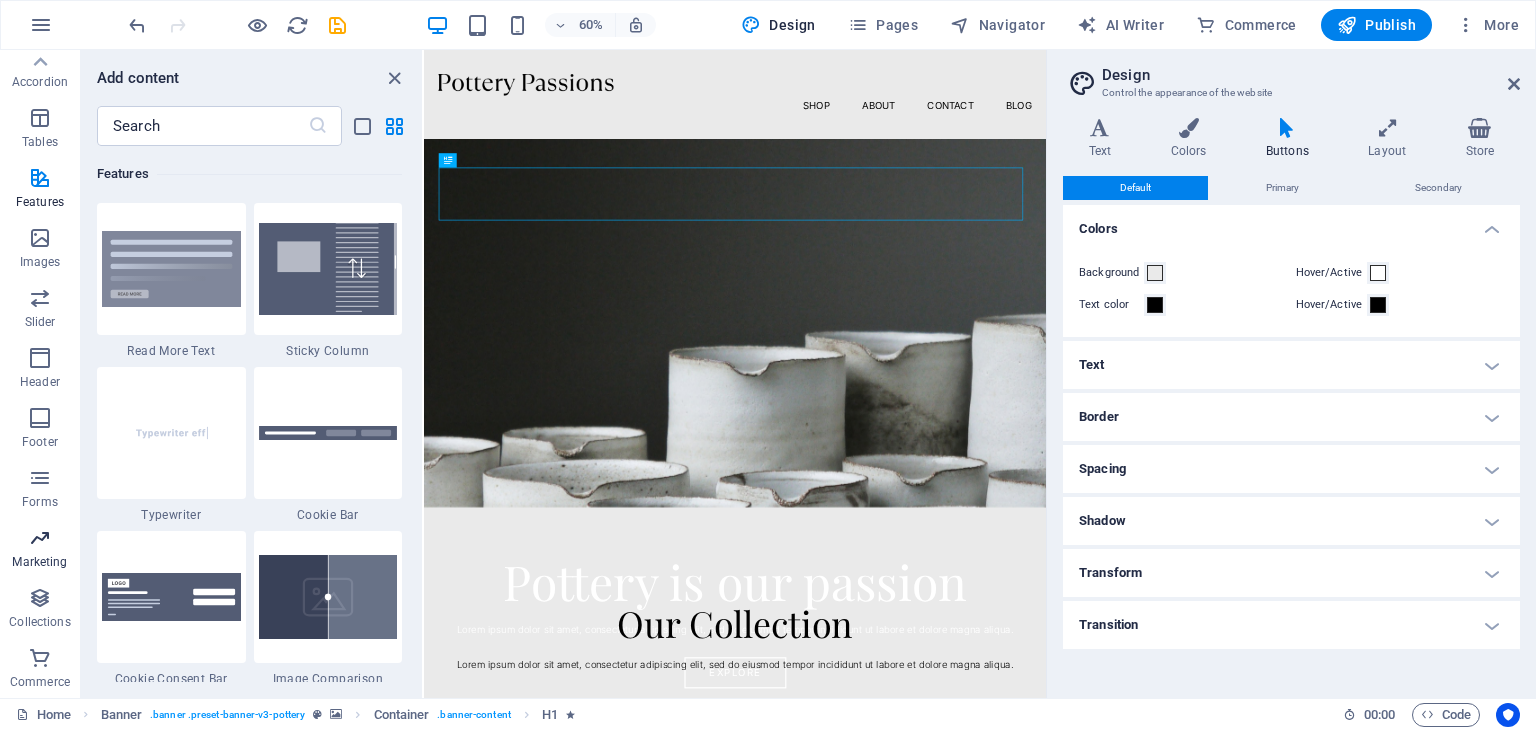 click at bounding box center [40, 538] 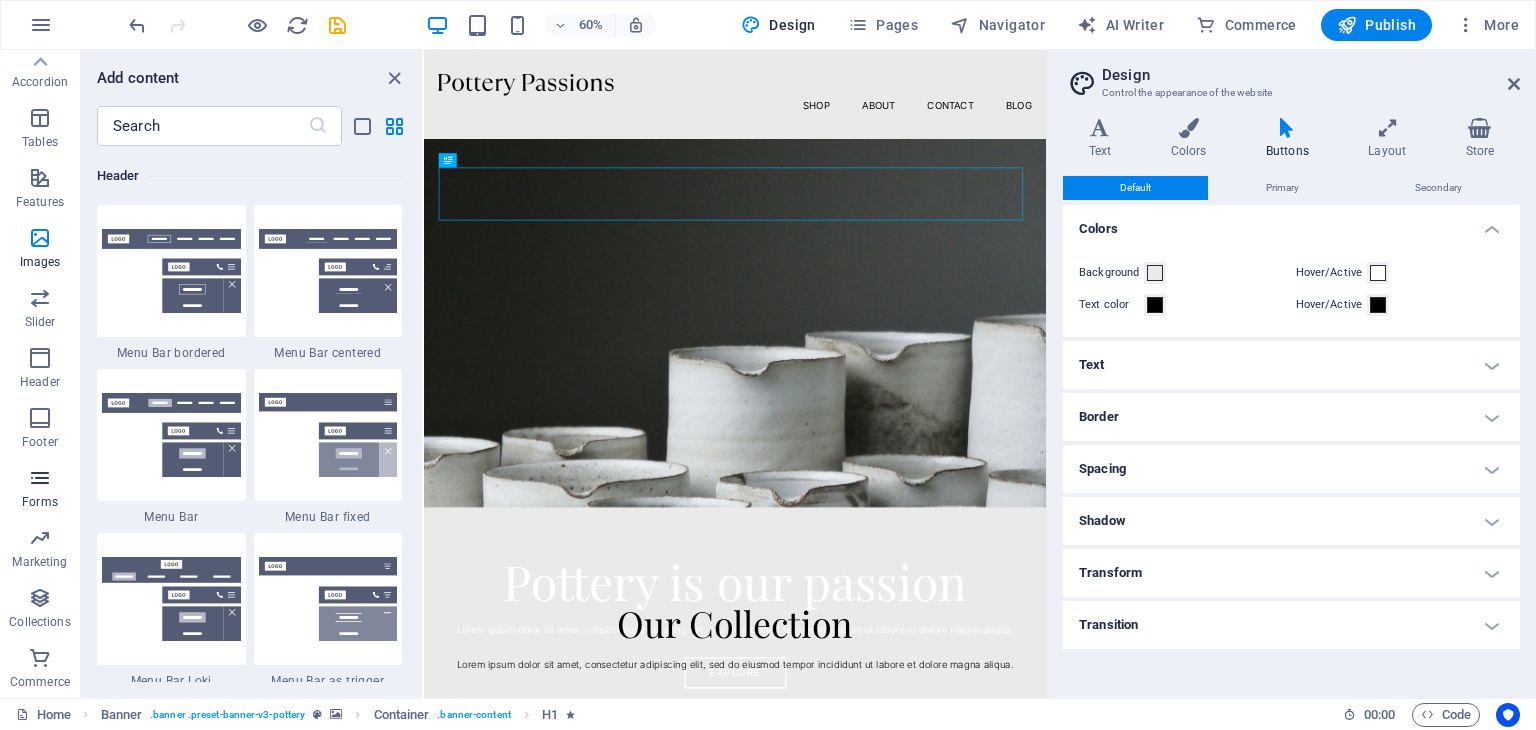 scroll, scrollTop: 16289, scrollLeft: 0, axis: vertical 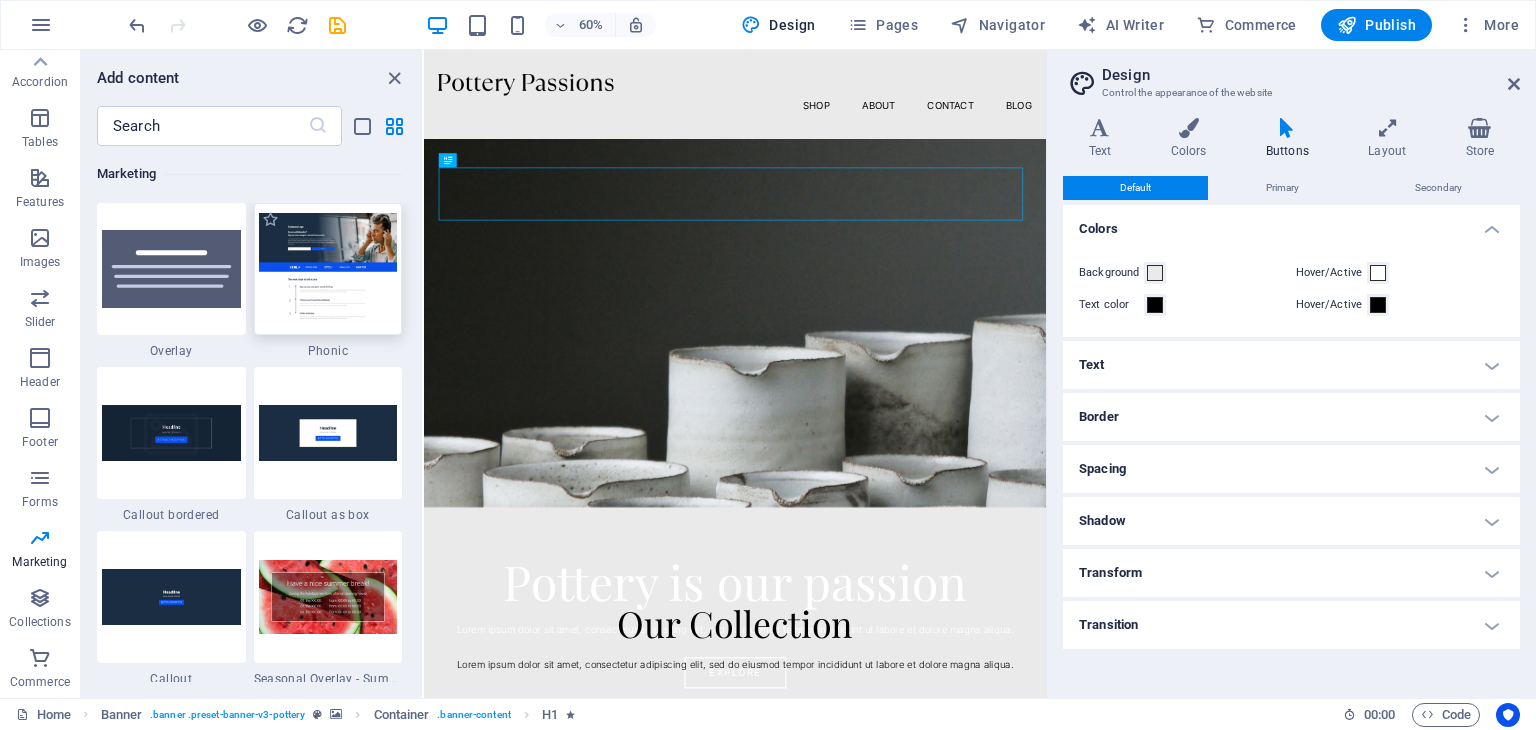 click at bounding box center (328, 268) 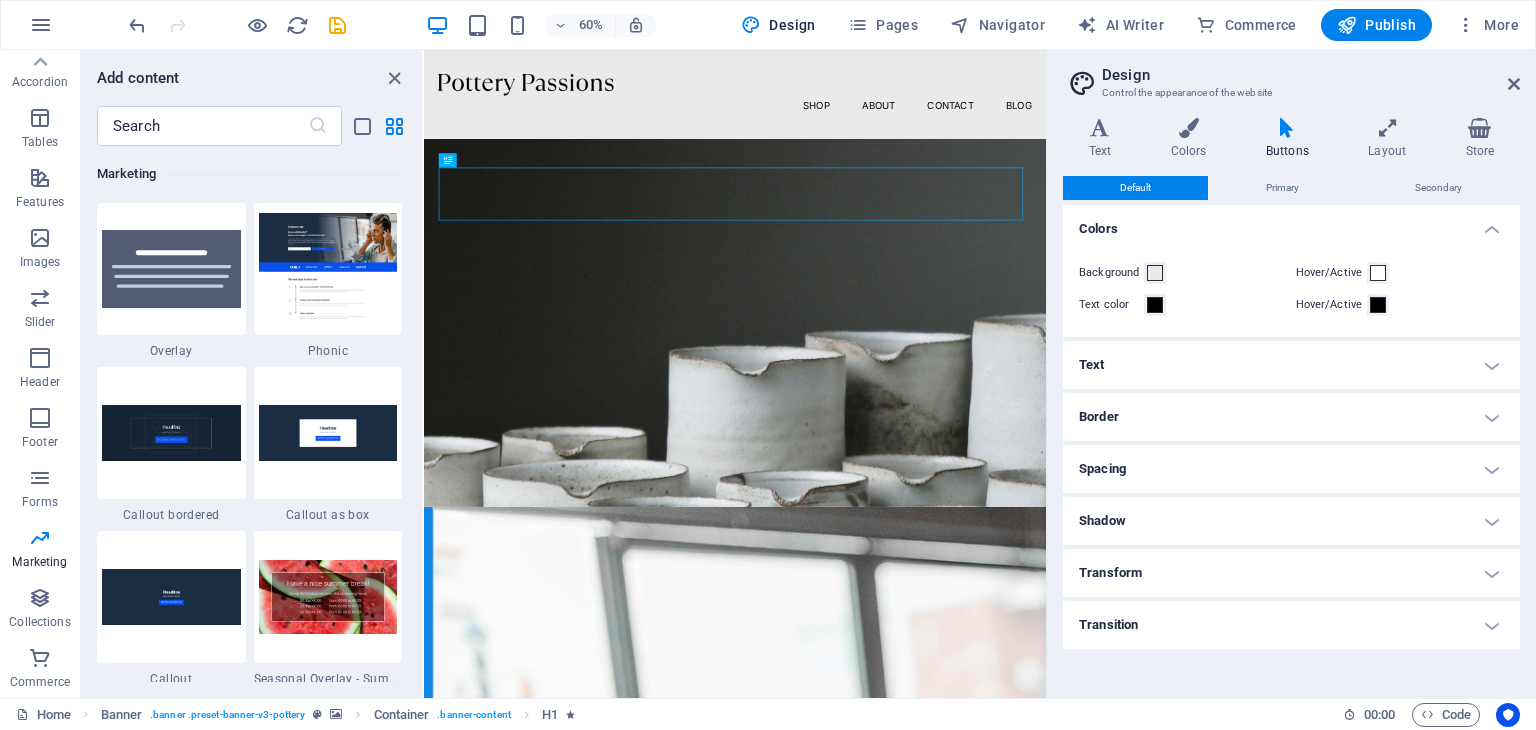 click on "Drag here to replace the existing content. Press “Ctrl” if you want to create a new element.
H1   Banner   Banner   Container   Button   Spacer   Text   Spacer   Menu Bar   Menu   Text   Container   Logo" at bounding box center [735, 374] 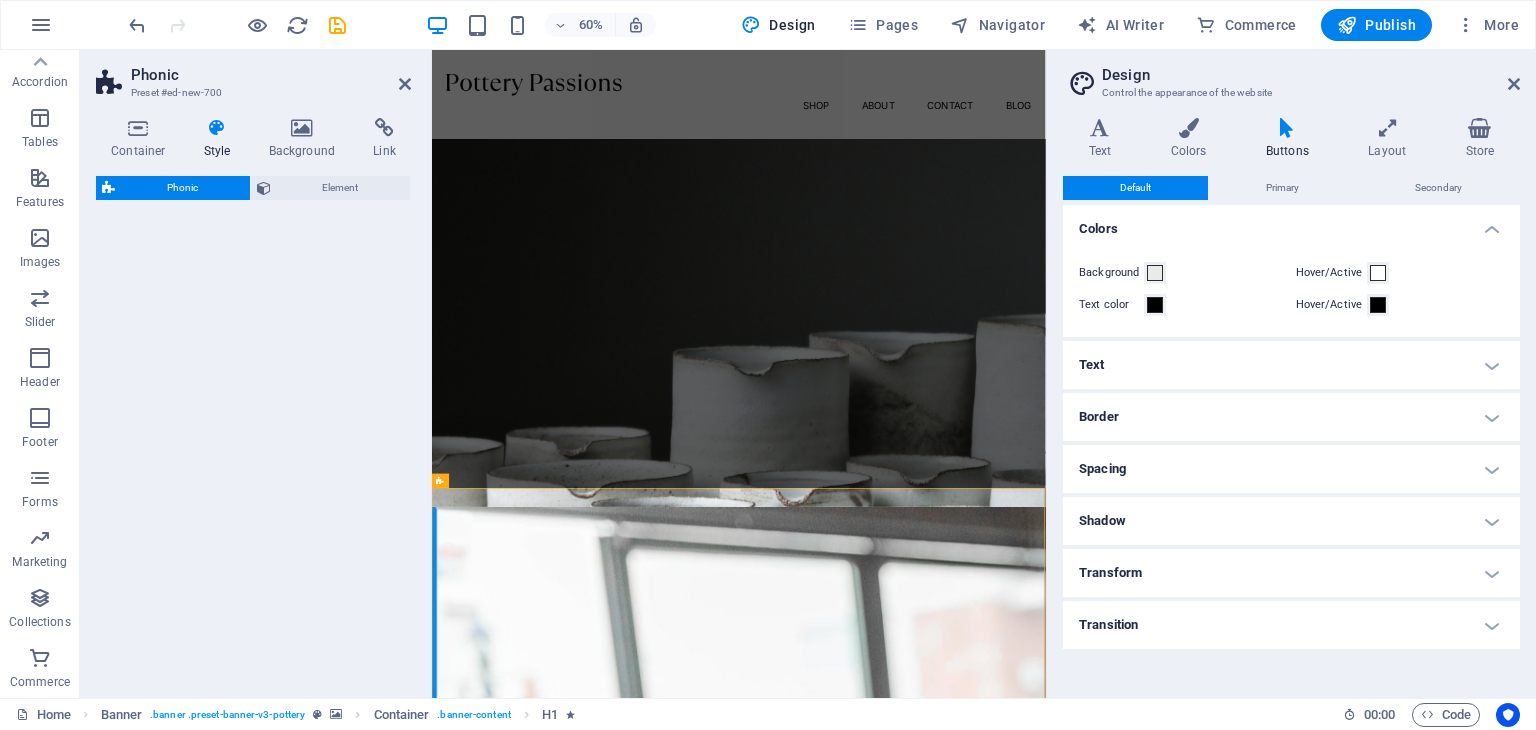 select on "%" 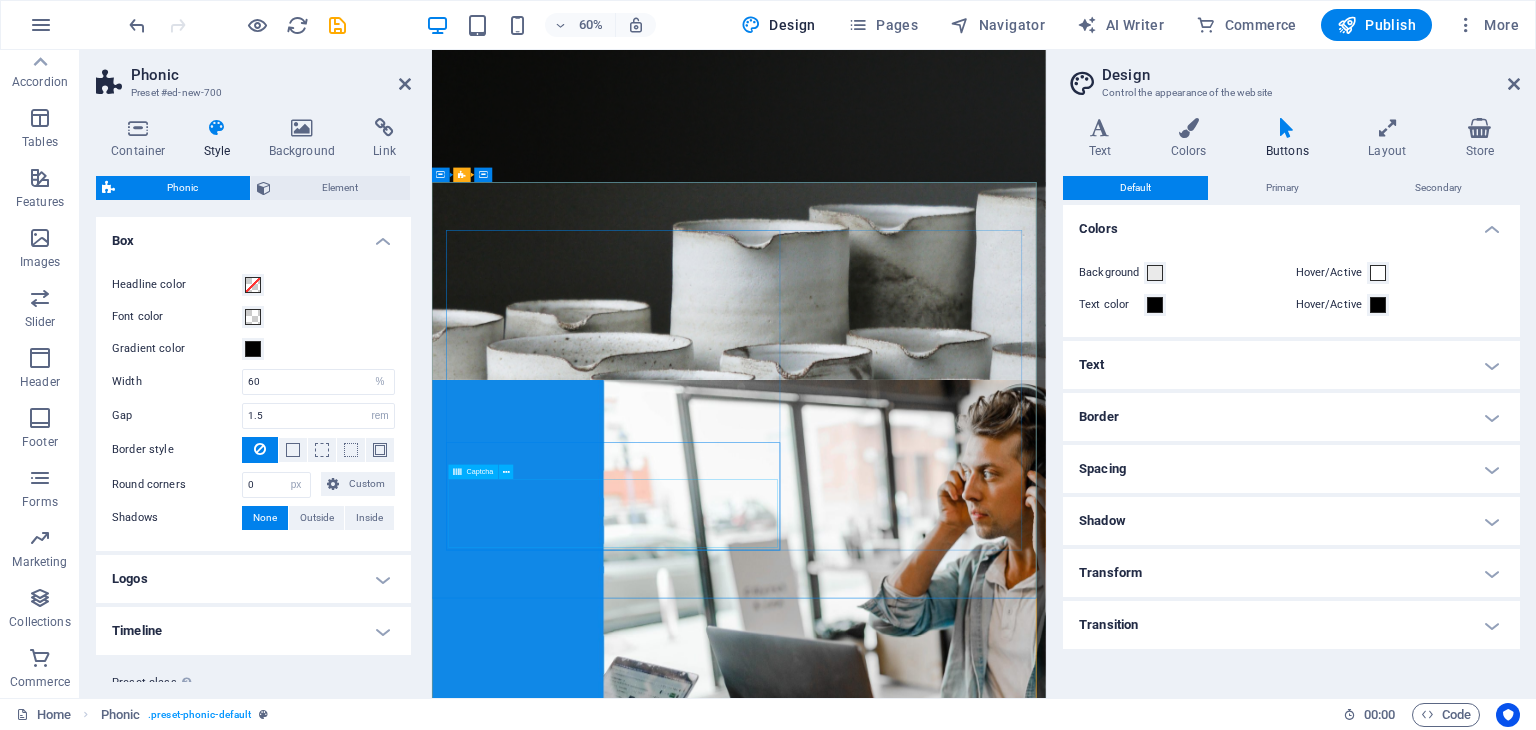scroll, scrollTop: 0, scrollLeft: 0, axis: both 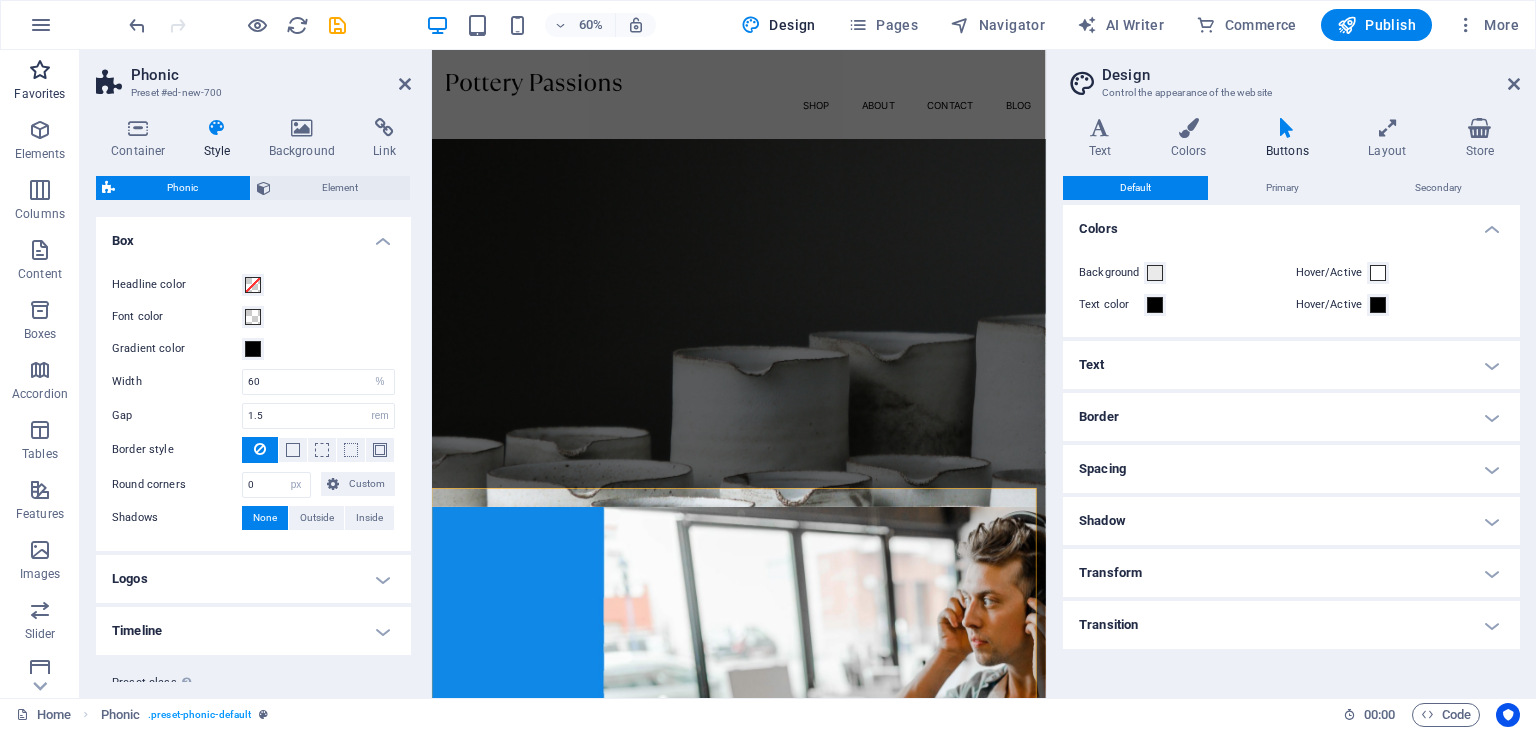 click at bounding box center [40, 70] 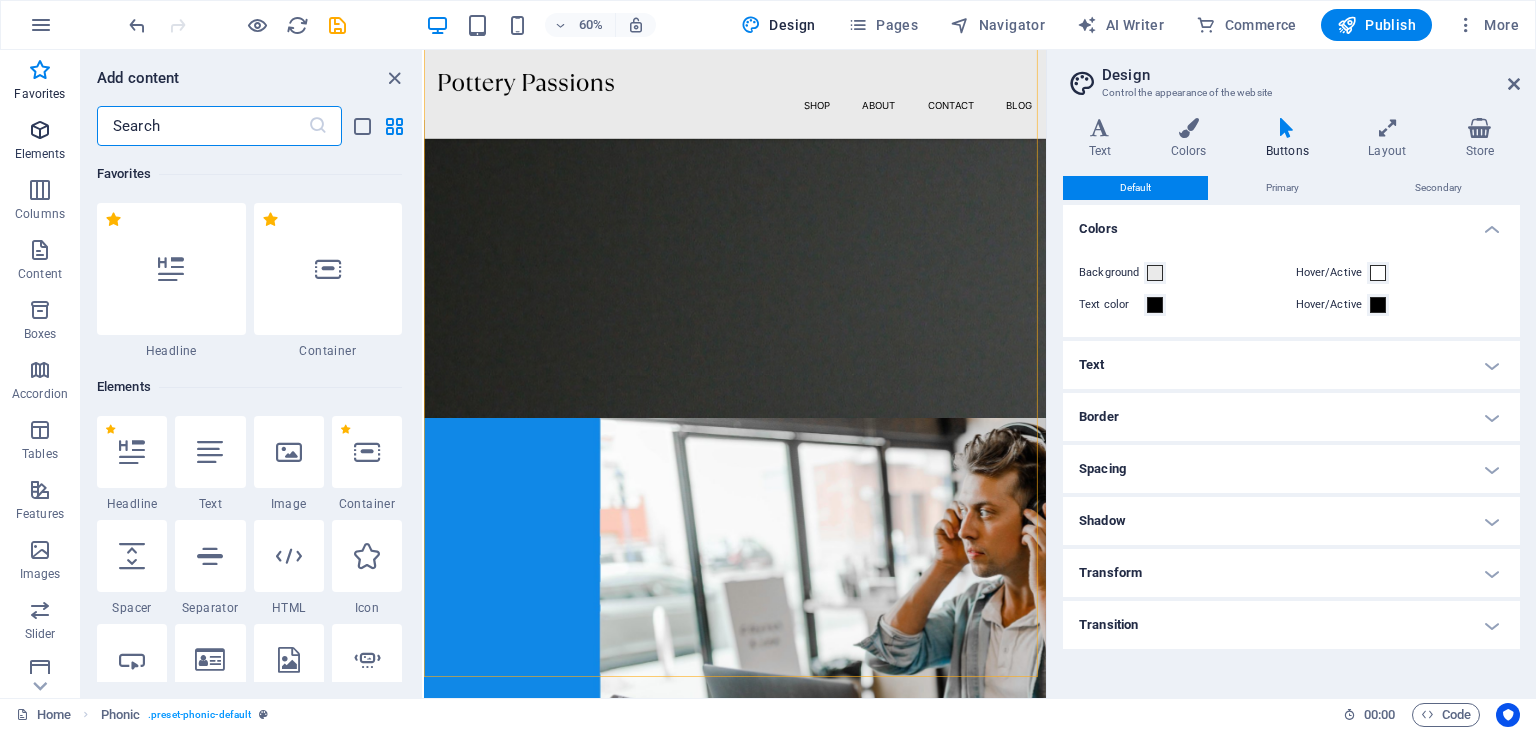 scroll, scrollTop: 1220, scrollLeft: 0, axis: vertical 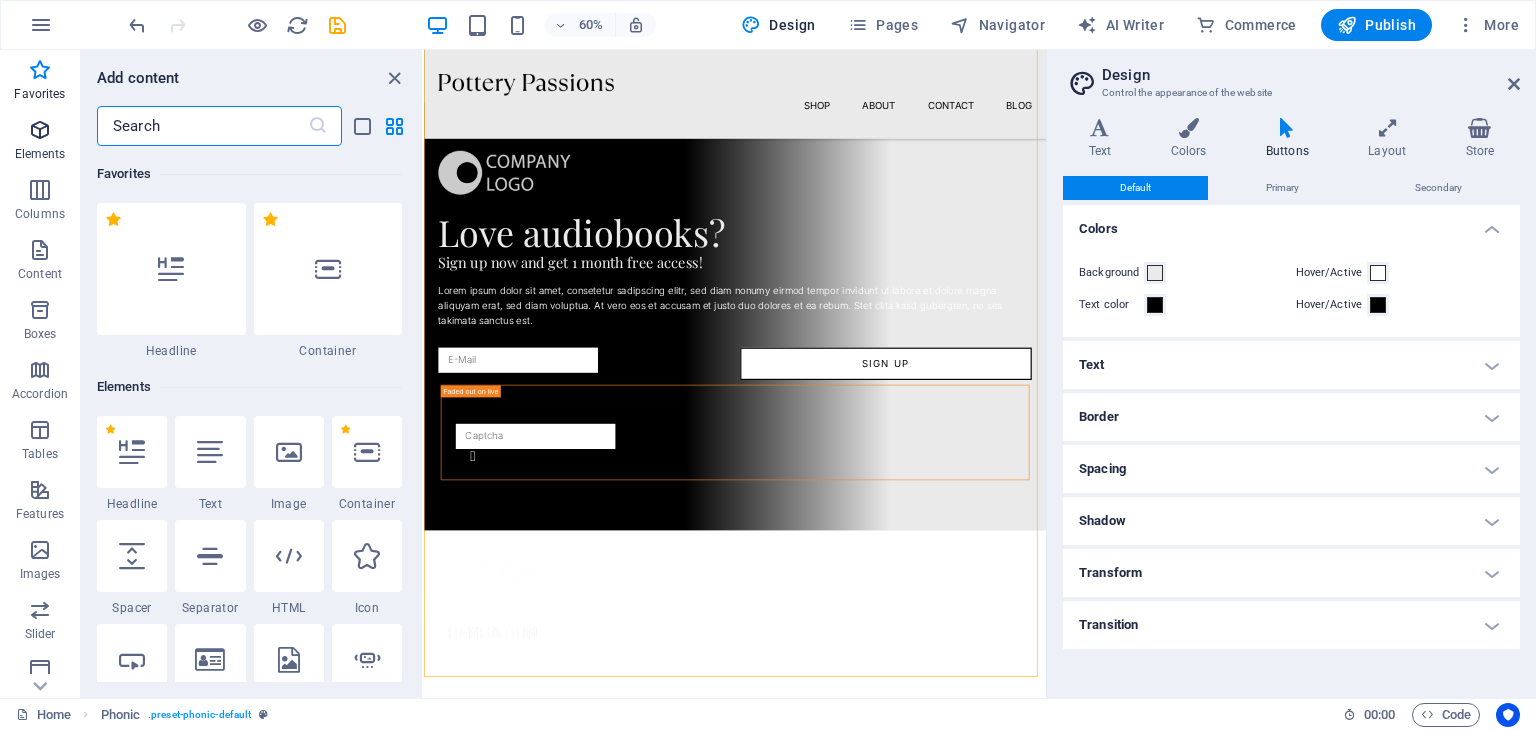 click on "Elements" at bounding box center (40, 154) 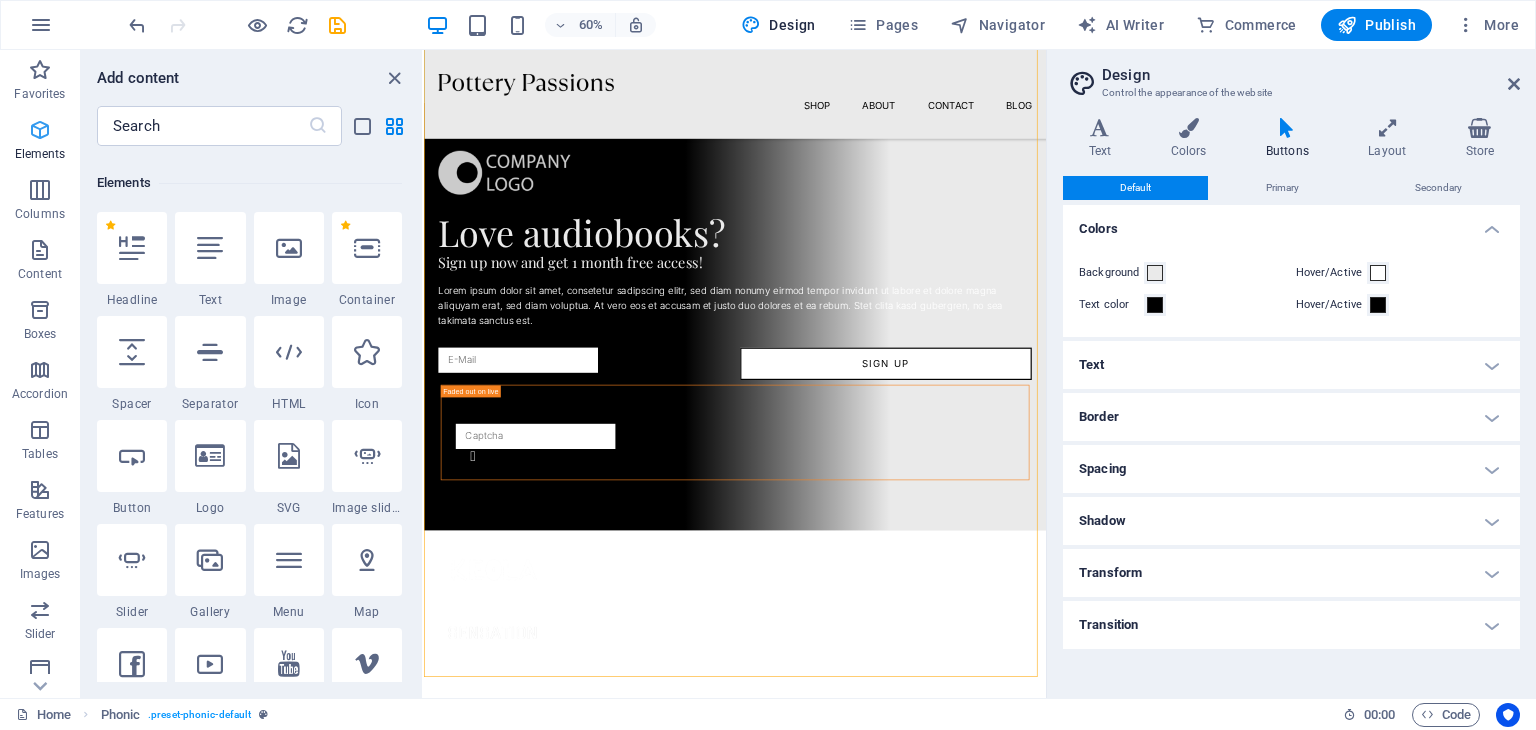 scroll, scrollTop: 212, scrollLeft: 0, axis: vertical 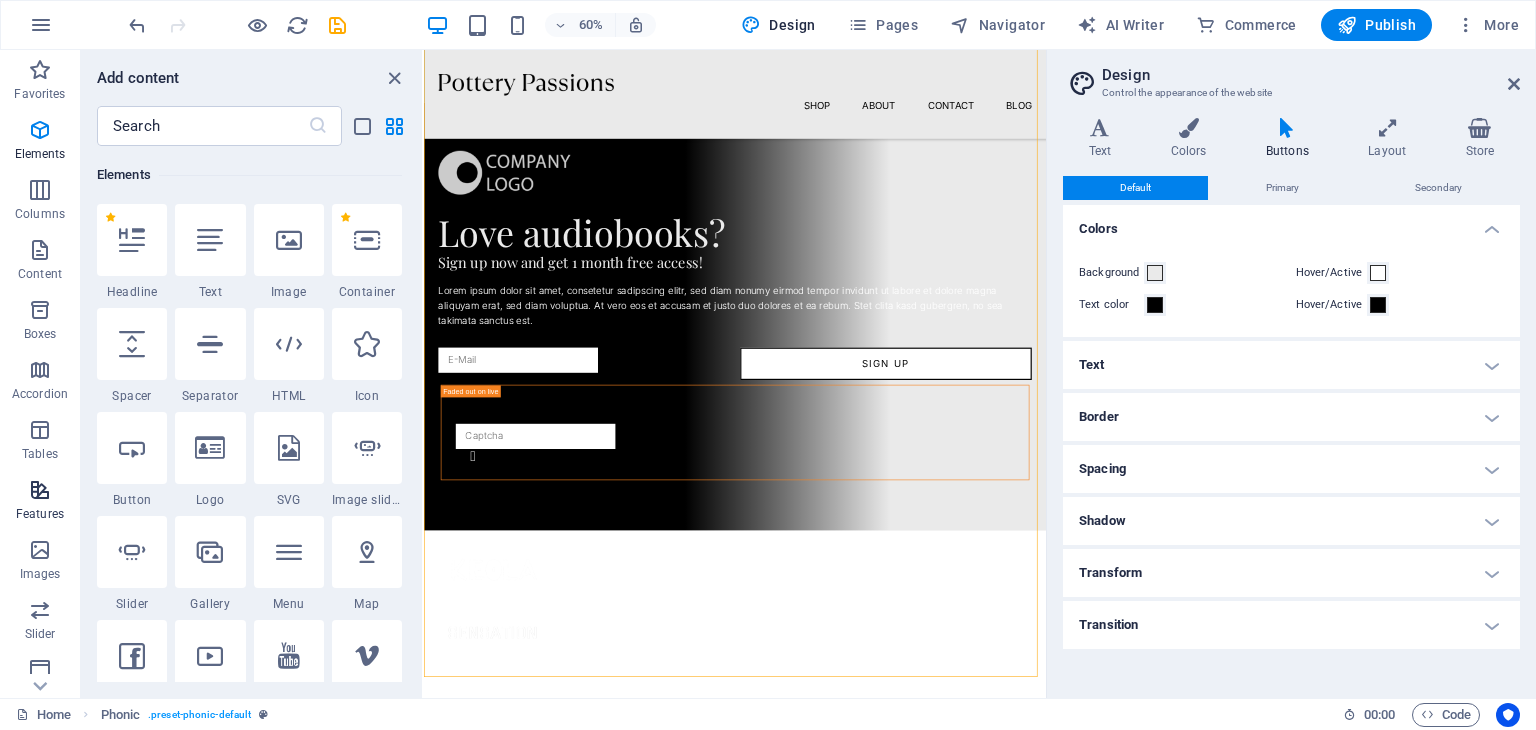 drag, startPoint x: 0, startPoint y: 260, endPoint x: 5, endPoint y: 481, distance: 221.05655 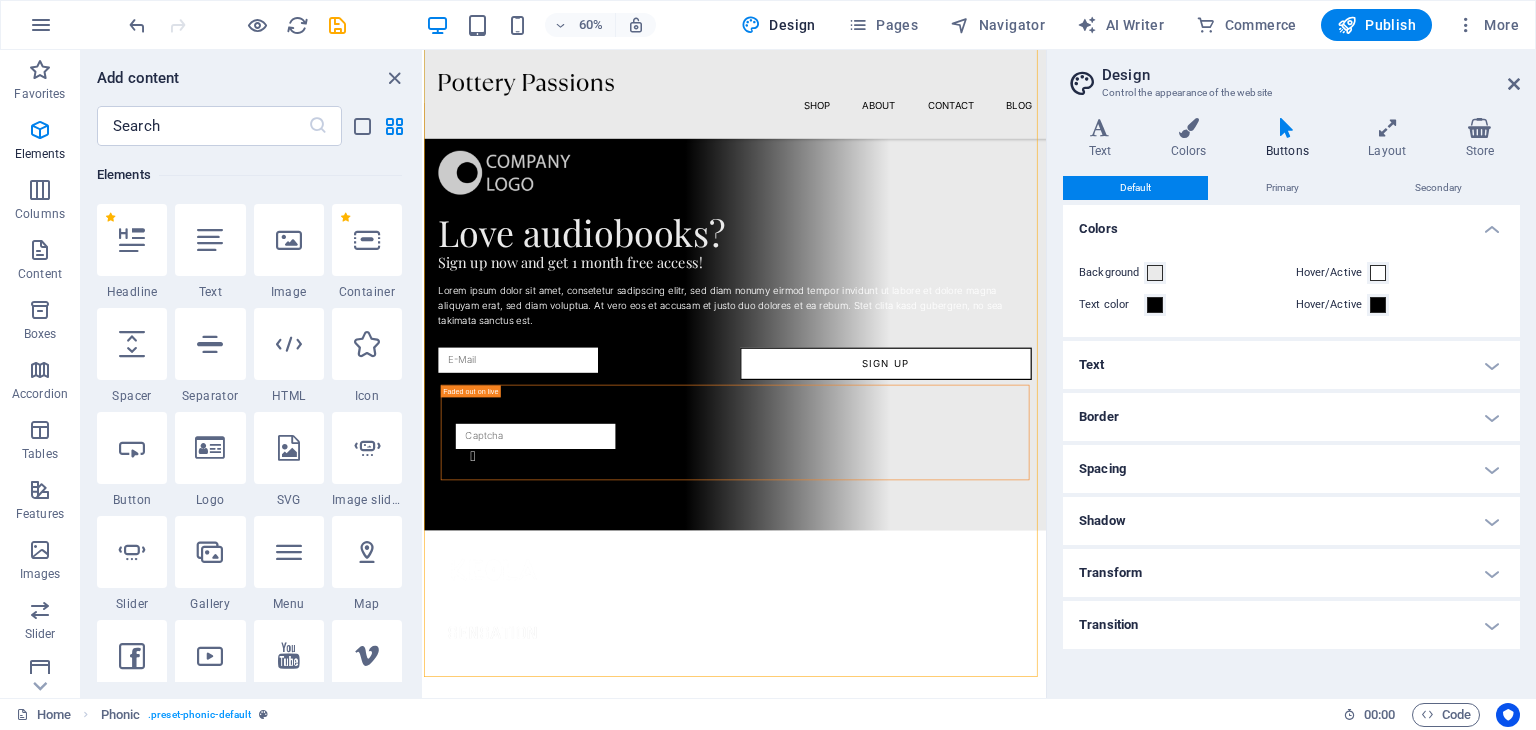 drag, startPoint x: 5, startPoint y: 481, endPoint x: 412, endPoint y: 474, distance: 407.06018 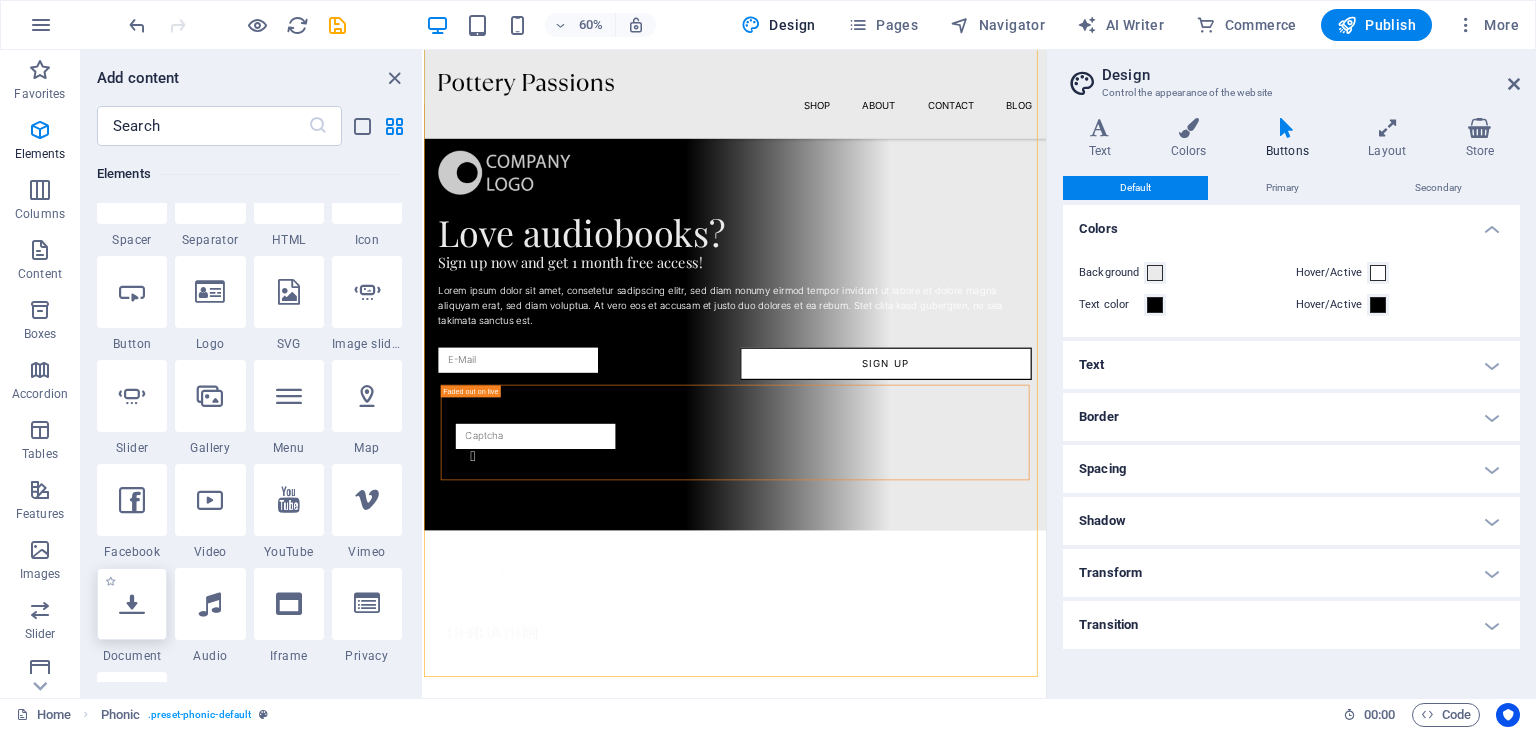 scroll, scrollTop: 412, scrollLeft: 0, axis: vertical 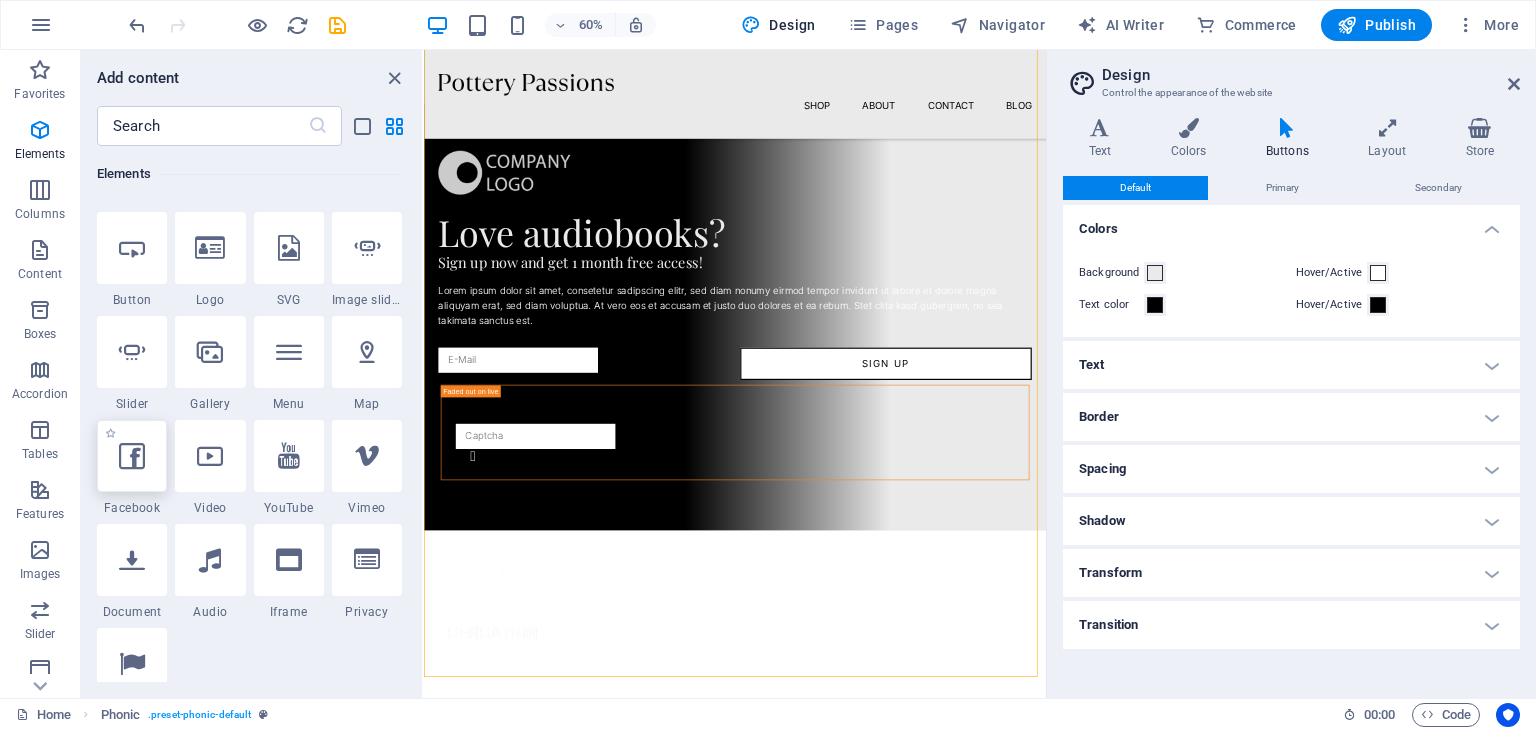 click at bounding box center [132, 456] 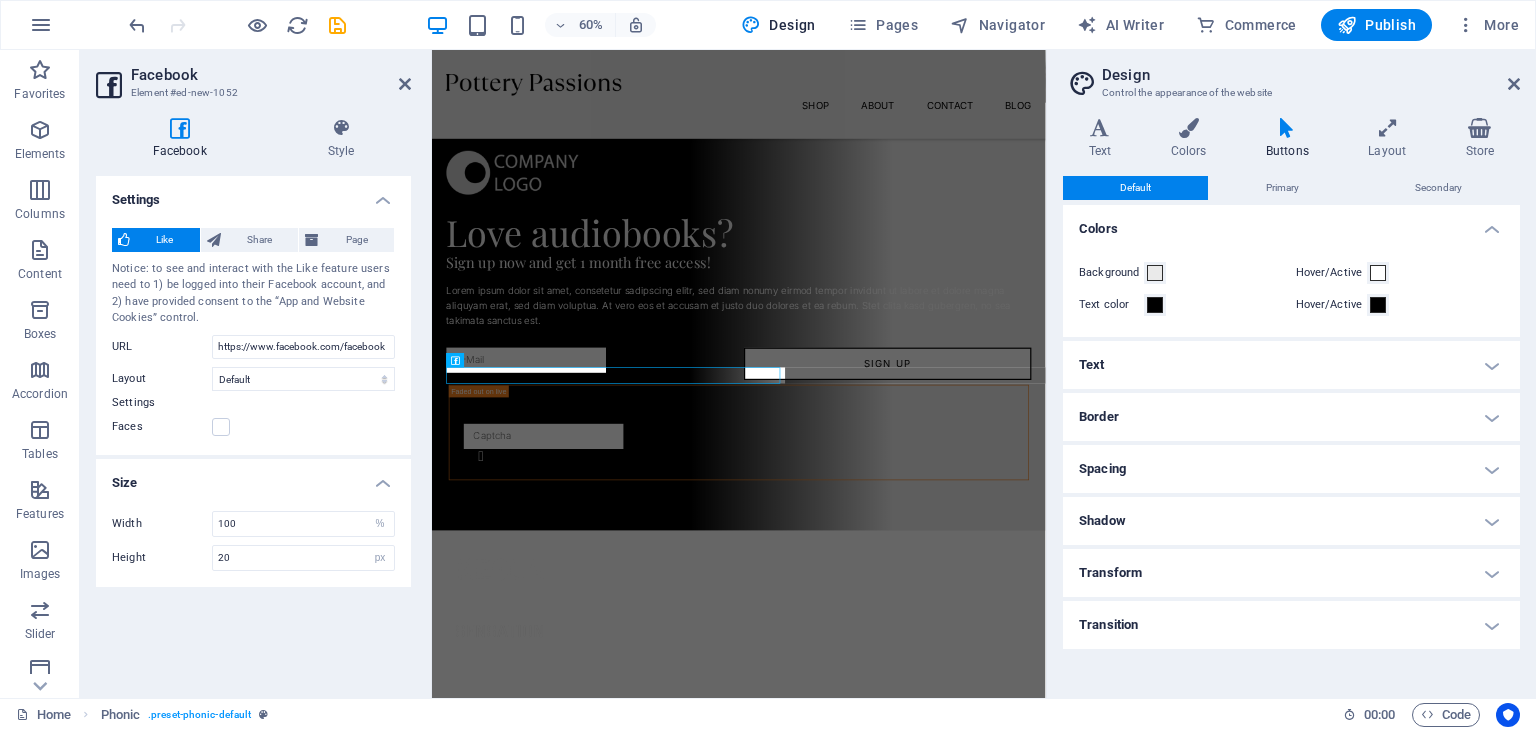 scroll, scrollTop: 164, scrollLeft: 0, axis: vertical 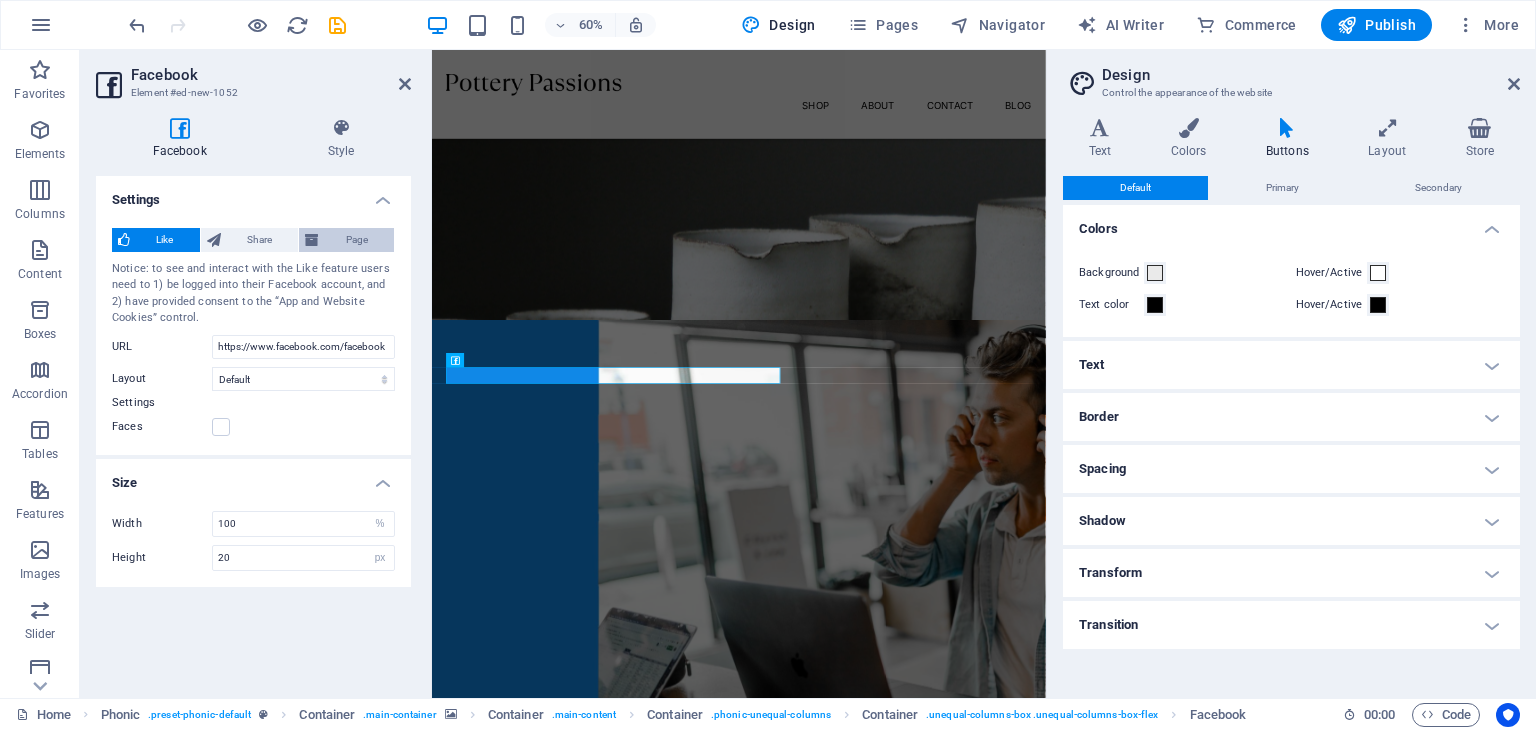 click on "Page" at bounding box center [356, 240] 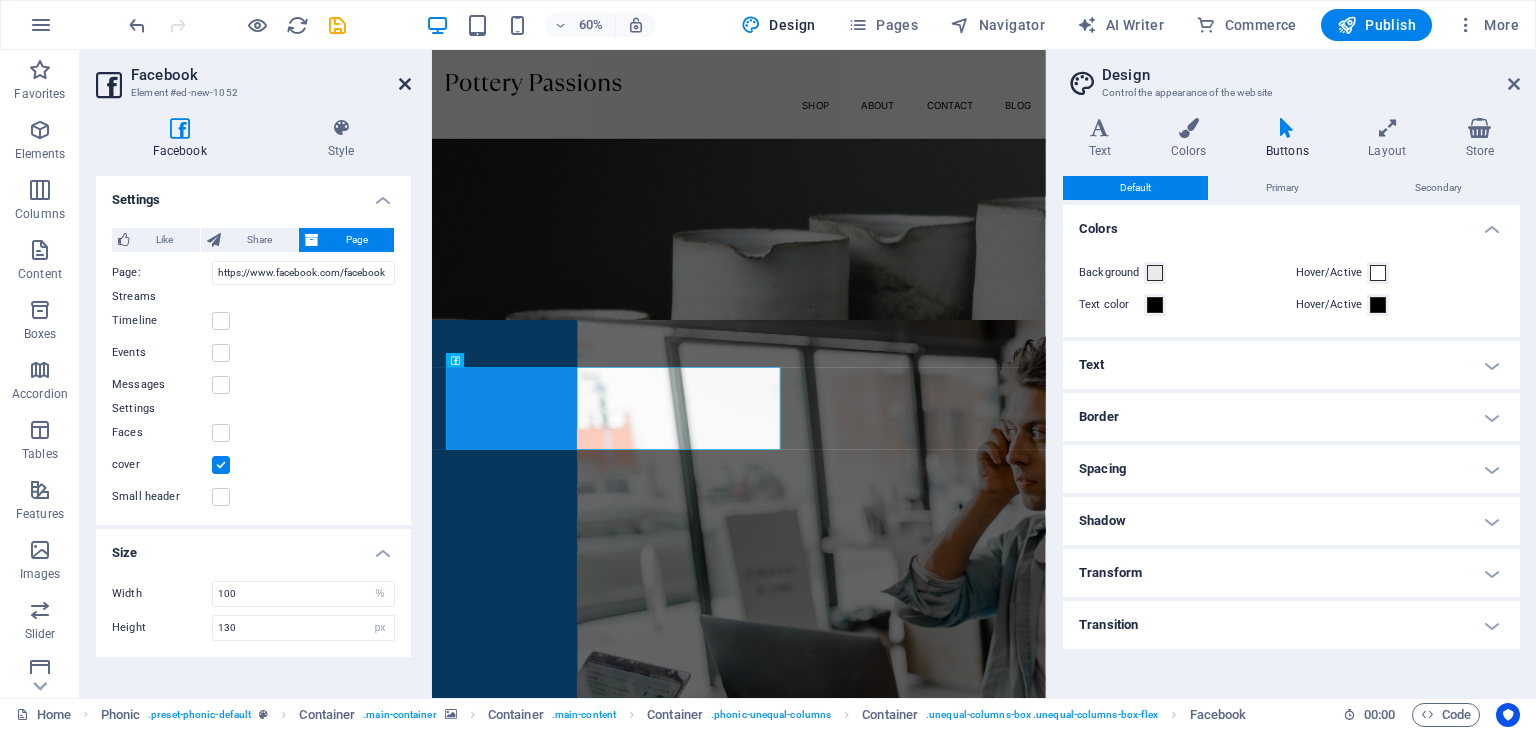 click at bounding box center [405, 84] 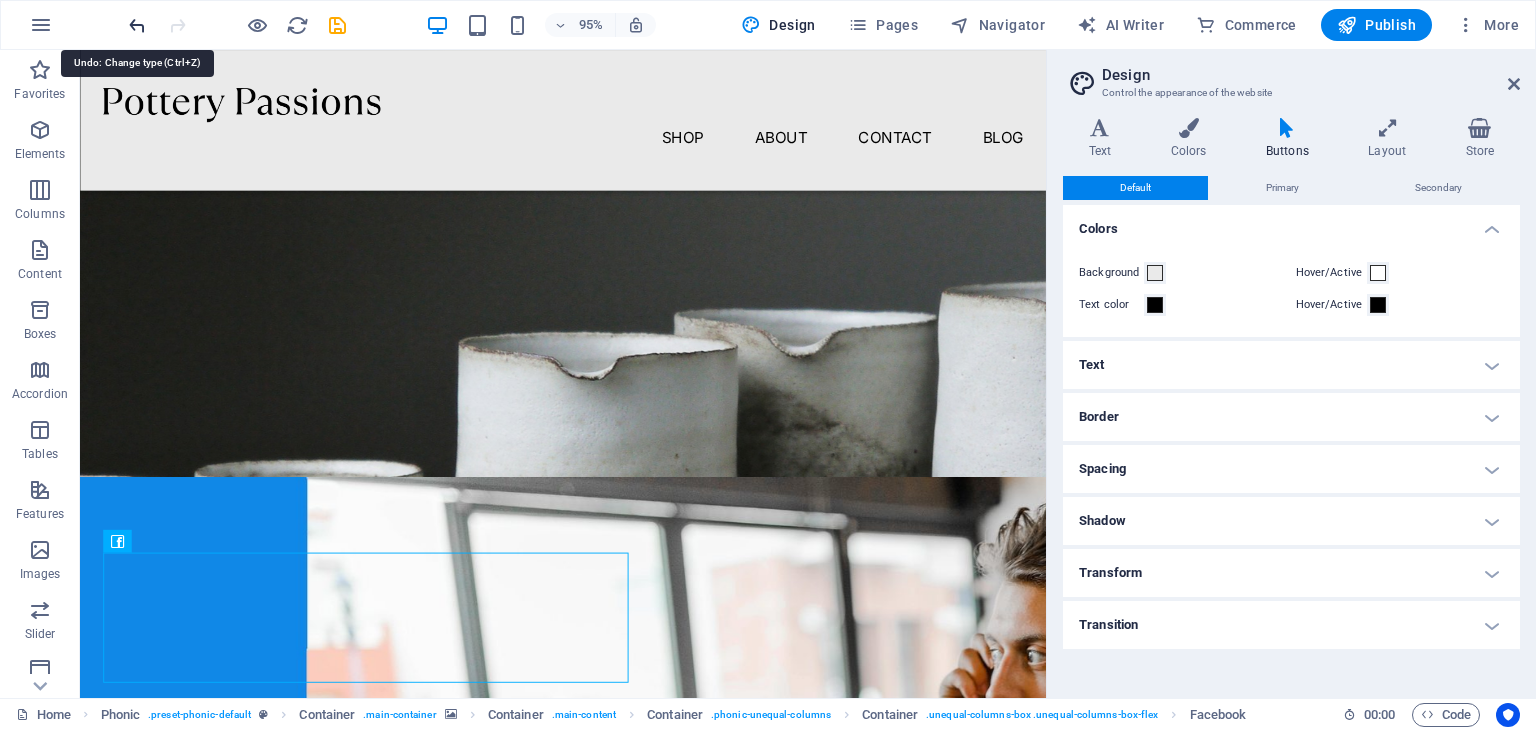 click at bounding box center [137, 25] 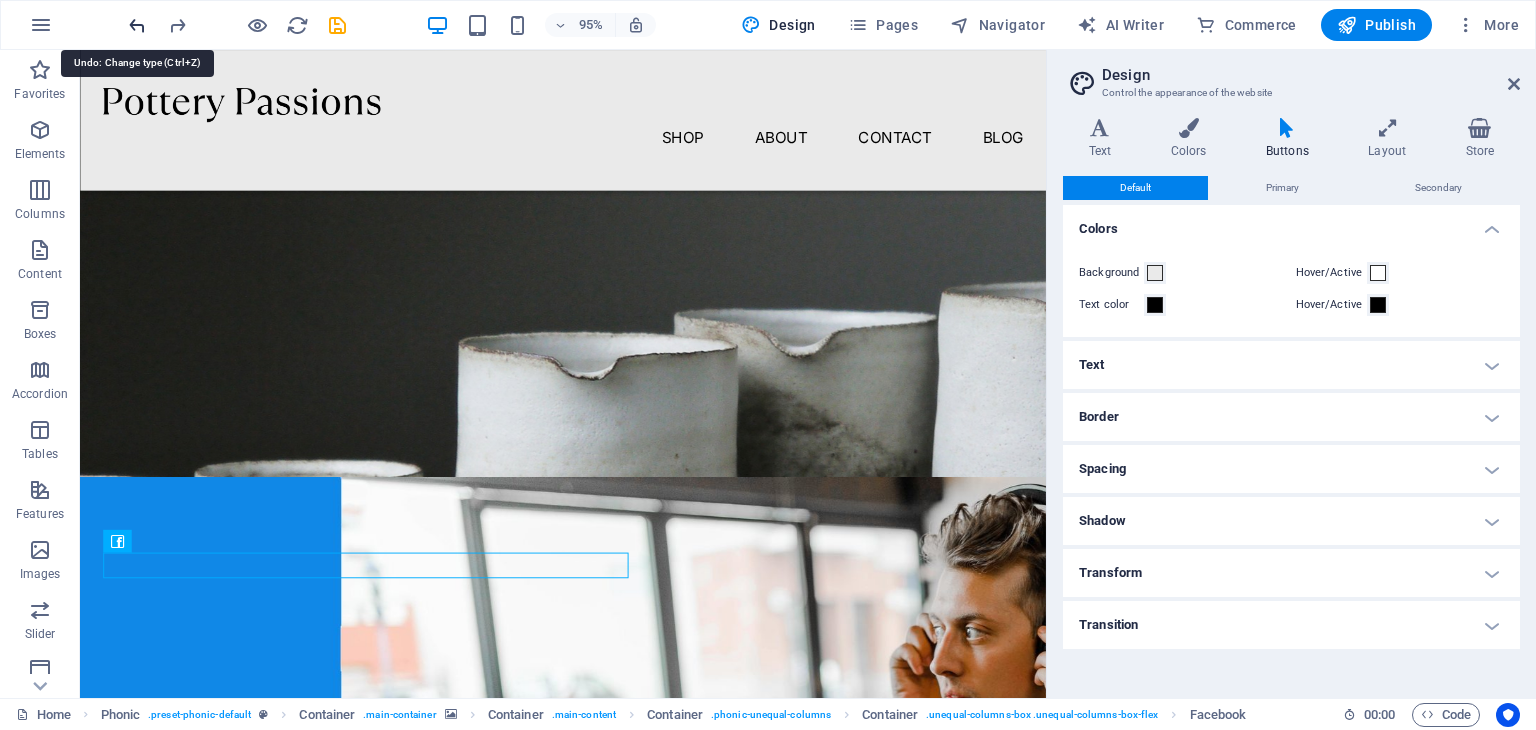 click at bounding box center [137, 25] 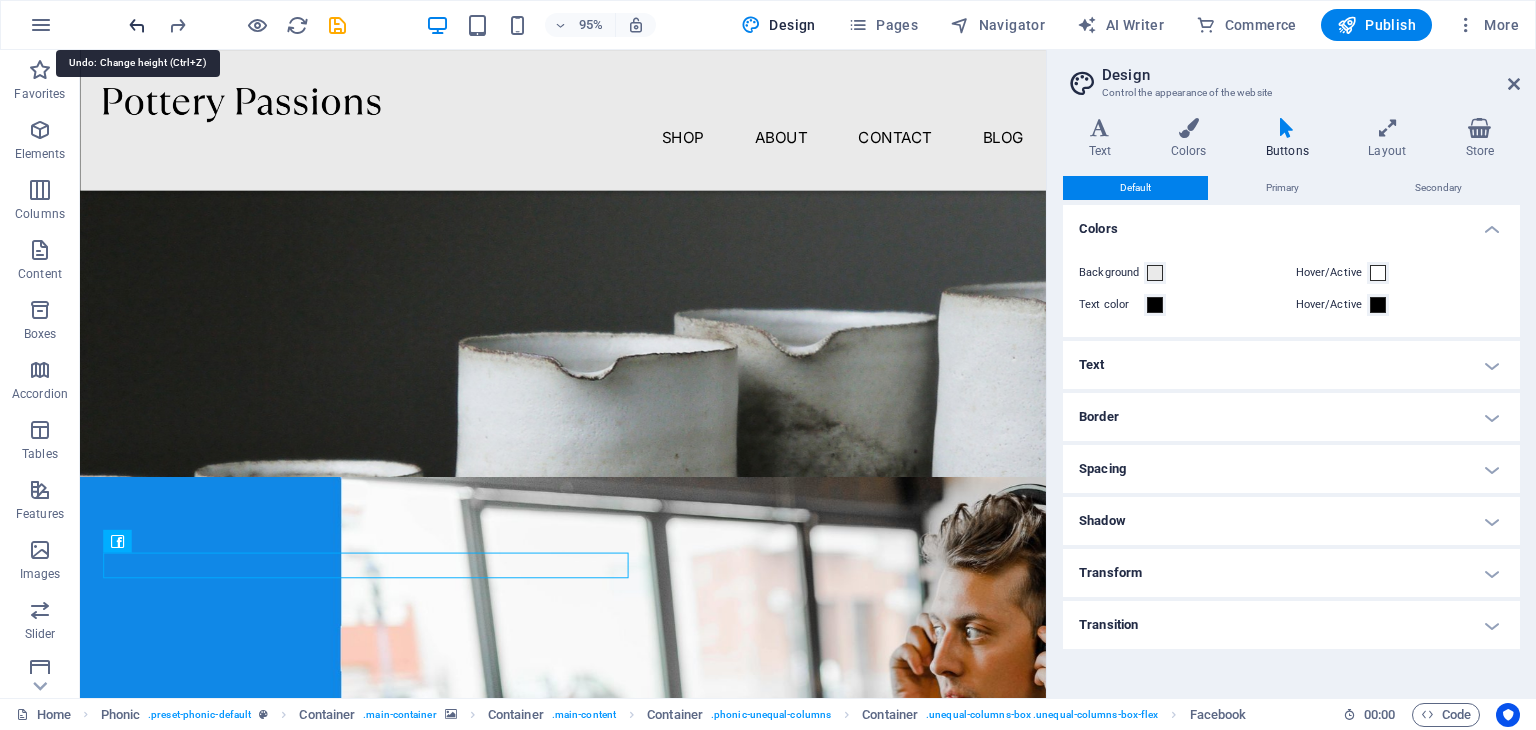 click at bounding box center (137, 25) 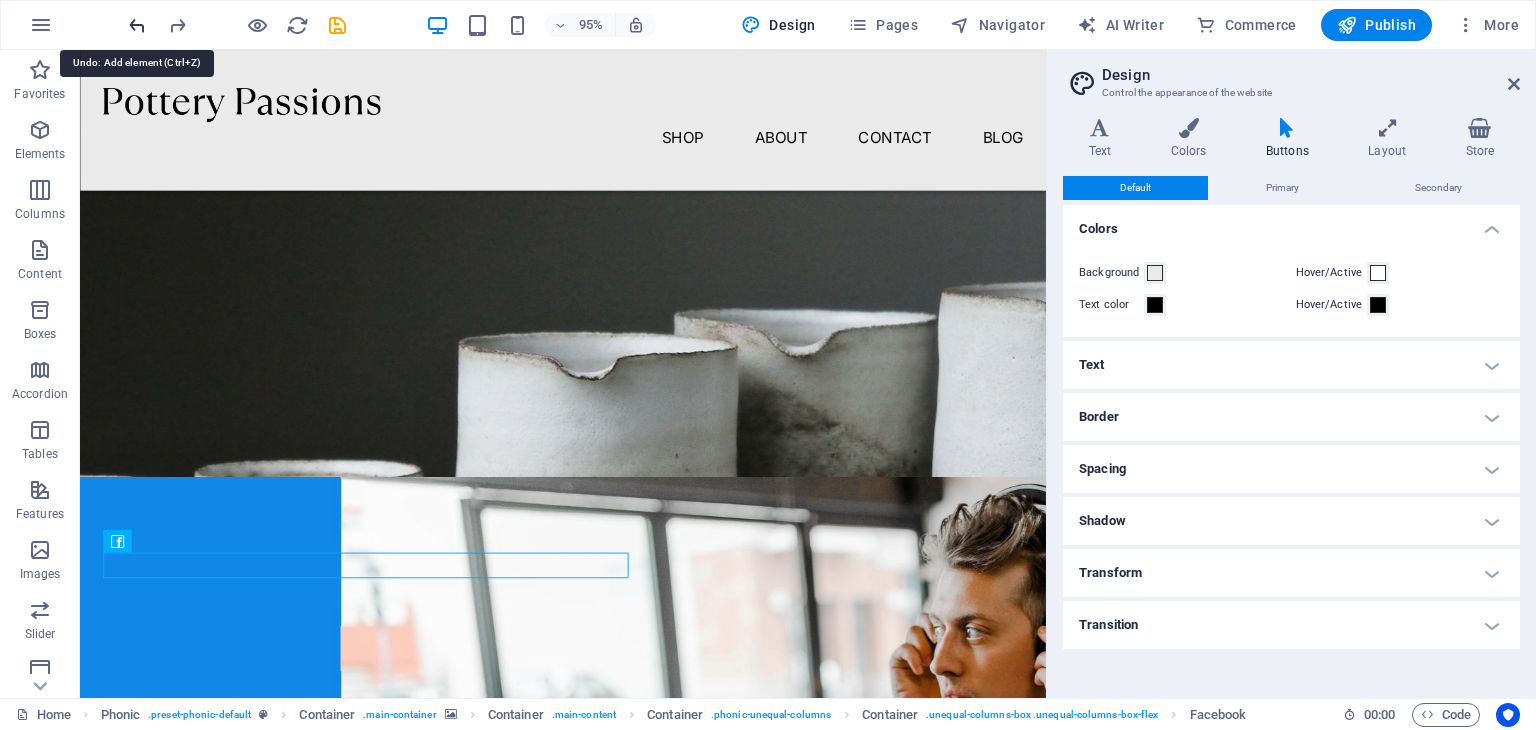 click at bounding box center (137, 25) 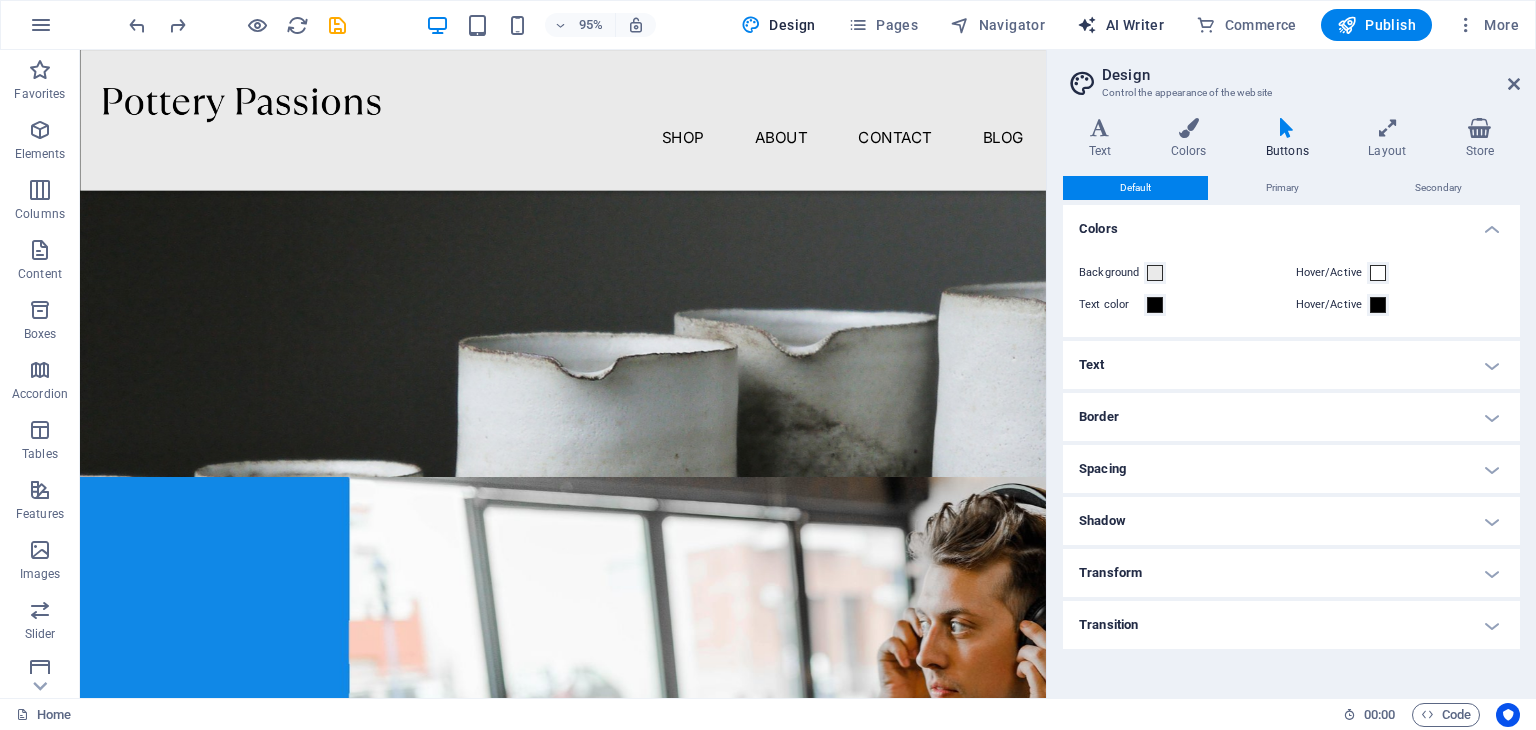 click on "AI Writer" at bounding box center (1120, 25) 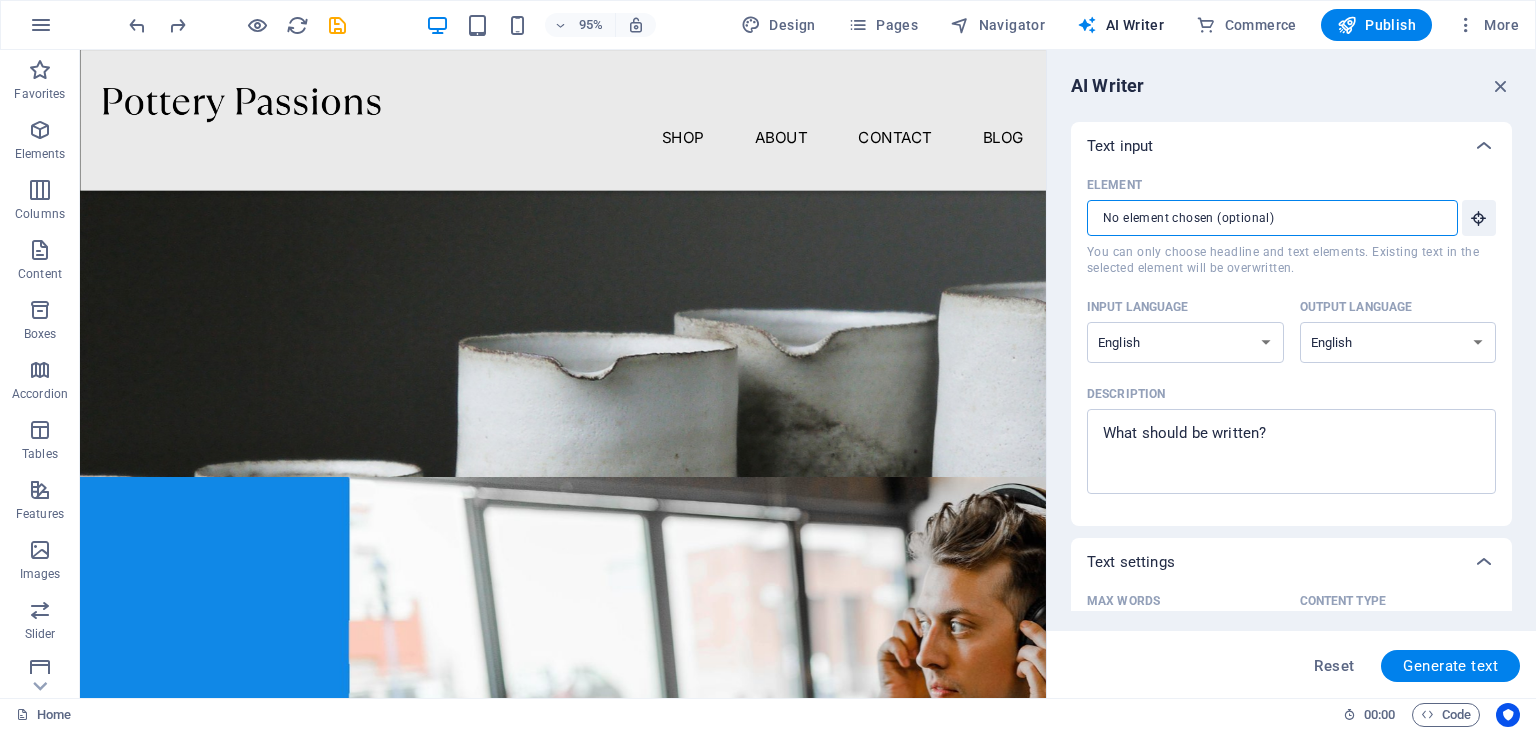 drag, startPoint x: 1252, startPoint y: 209, endPoint x: 1240, endPoint y: 205, distance: 12.649111 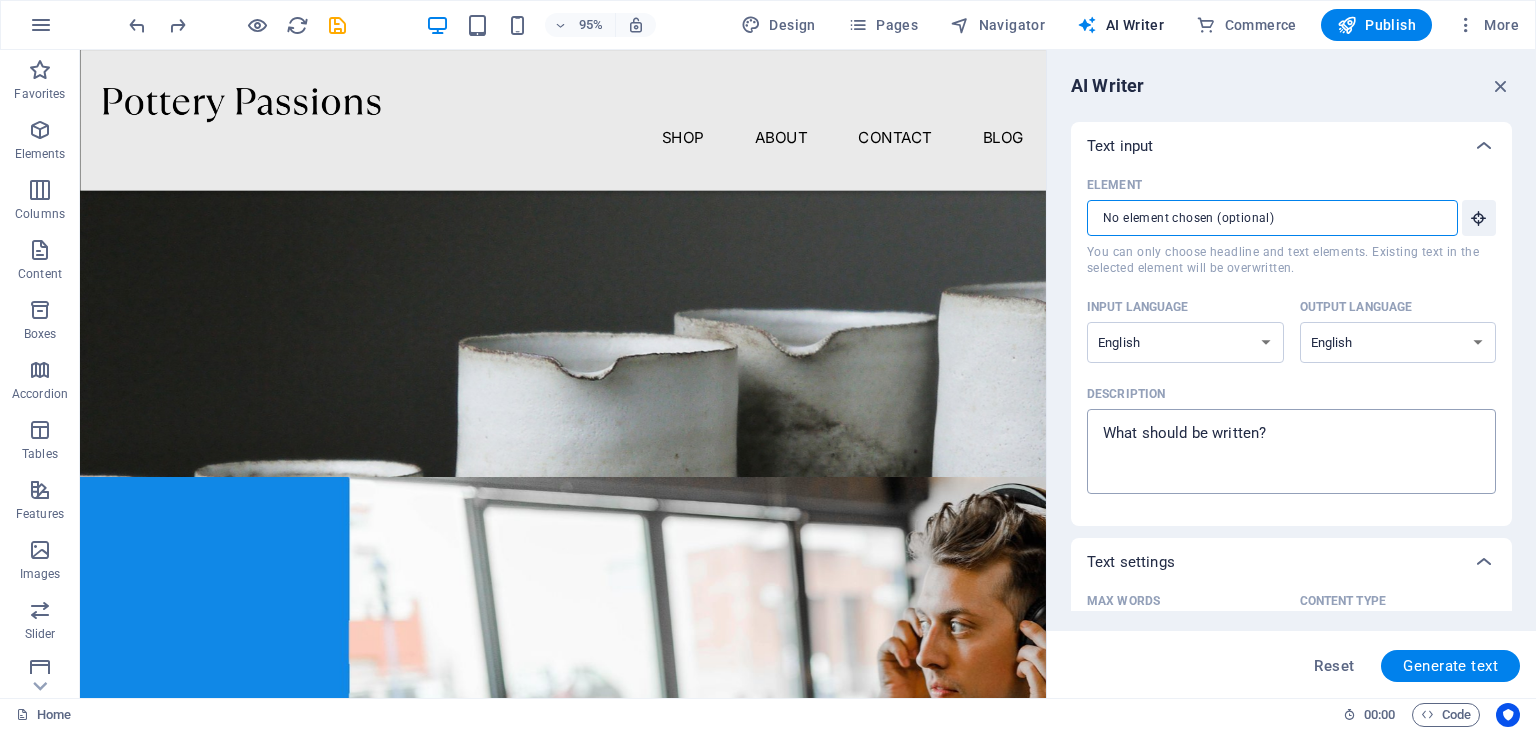 click on "Description x ​" at bounding box center (1291, 451) 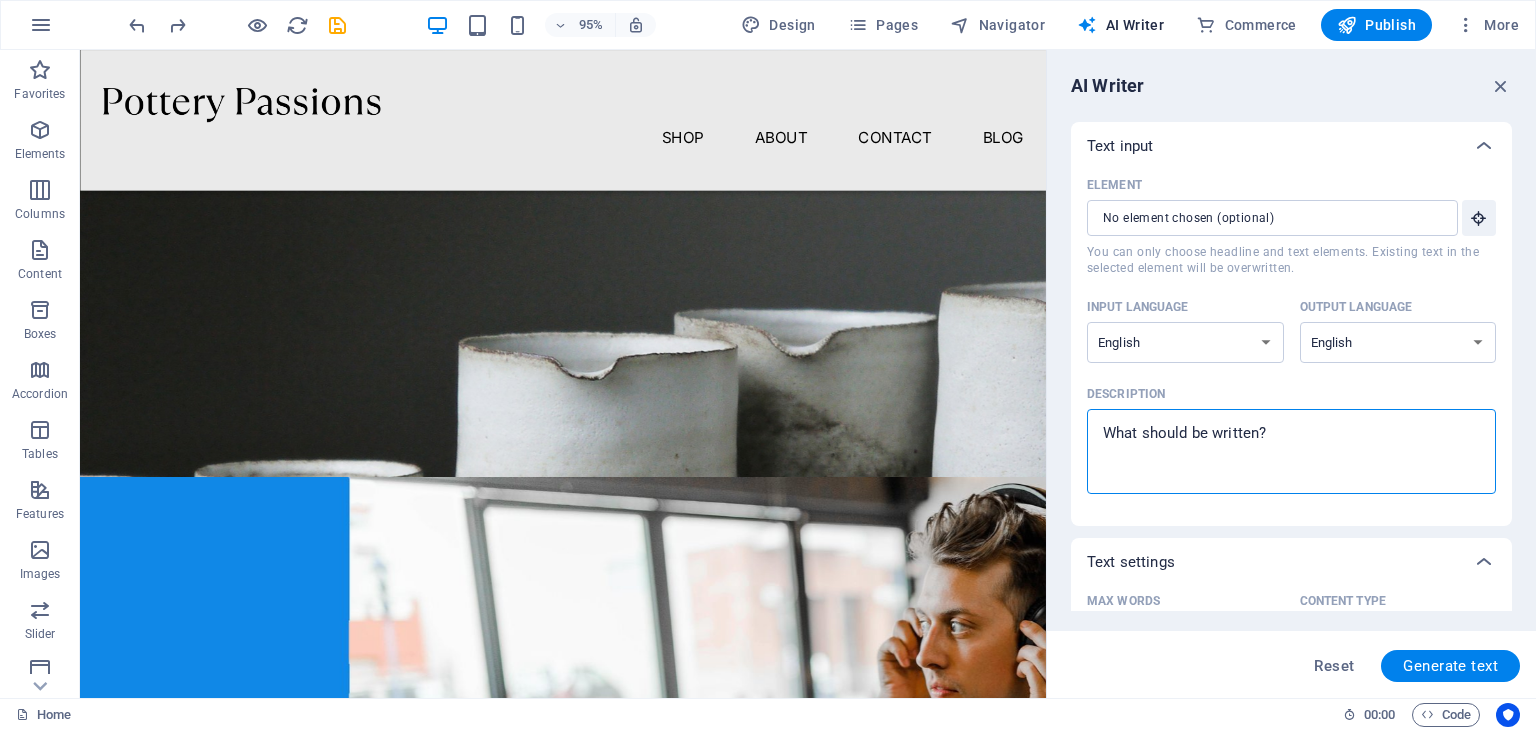 paste on "https://private-us-east-1.manuscdn.com/sessionFile/GBTnGmnaauh5xuK1E6J127/browserScreenshots/Gu4tYGSwJMPxE0PXuVhuqc_1754473904372_na1fn_Y2xlYW4.webp?Policy=eyJTdGF0ZW1lbnQiOlt7IlJlc291cmNlIjoiaHR0cHM6Ly9wcml2YXRlLXVzLWVhc3QtMS5tYW51c2Nkbi5jb20vc2Vzc2lvbkZpbGUvR0JUbkdtbmFhdWg1eHVLMUU2SjEyNy9icm93c2VyU2NyZWVuc2hvdHMvR3U0dFlHU3dKTVB4RTBQWHVWaHVxY18xNzU0NDczOTA0MzcyX25hMWZuX1kyeGxZVzQud2VicCIsIkNvbmRpdGlvbiI6eyJEYXRlTGVzc1RoYW4iOnsiQVdTOkVwb2NoVGltZSI6MTc5ODc2MTYwMH19fV19&Key-Pair-Id=K2HSFNDJXOU9YS&Signature=Xq1CdnuUFZ1MoQv591QLfki7zSogBYLkuEQeNiBXepz8LmO0IUONtOUxY9GZxKJcS3Wtui6fjcrrSCneelhOfTuUKbyNnK65J~aY9FZVNGXXhRk1fgmt58Wea2KXCifA9oMS9AmBJV37xlt7kDTdlm7nO0BJV9ht-a0IloMrpvquDdhIVP-WwIhE5AUAzBlCIEjp0QFdhQVKRBG3-pQyjNad8hNi9BAcurU5ovuZUVrEVI4HxpnZB4bm3fWW2BRxXwupnobBCZOXL72uRHlWUlIoPrRpV775PMkli7y4GxdEeI4B30gfO4WDmBOefCoK4jgv4zJwJQfRmfFxmK7gGg__" 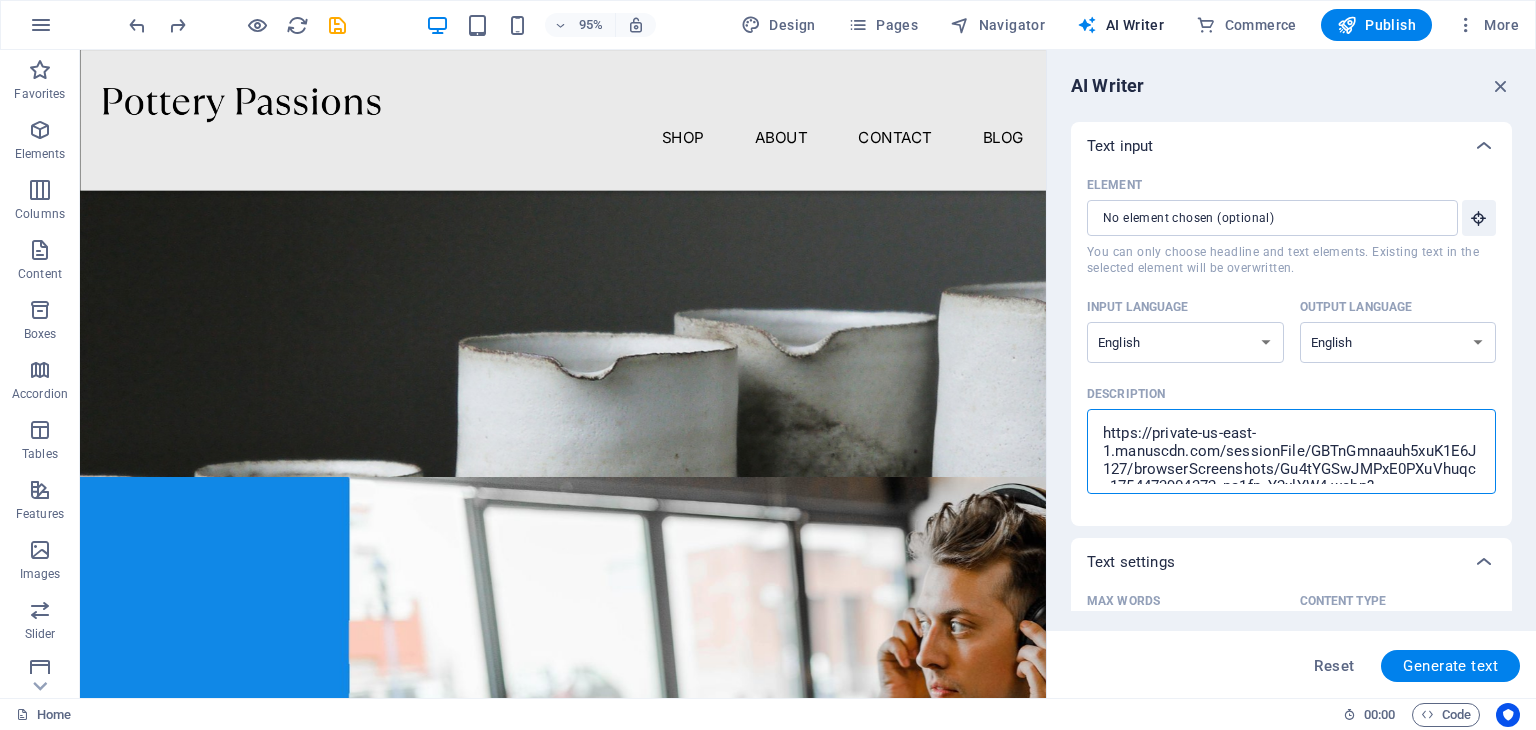scroll, scrollTop: 332, scrollLeft: 0, axis: vertical 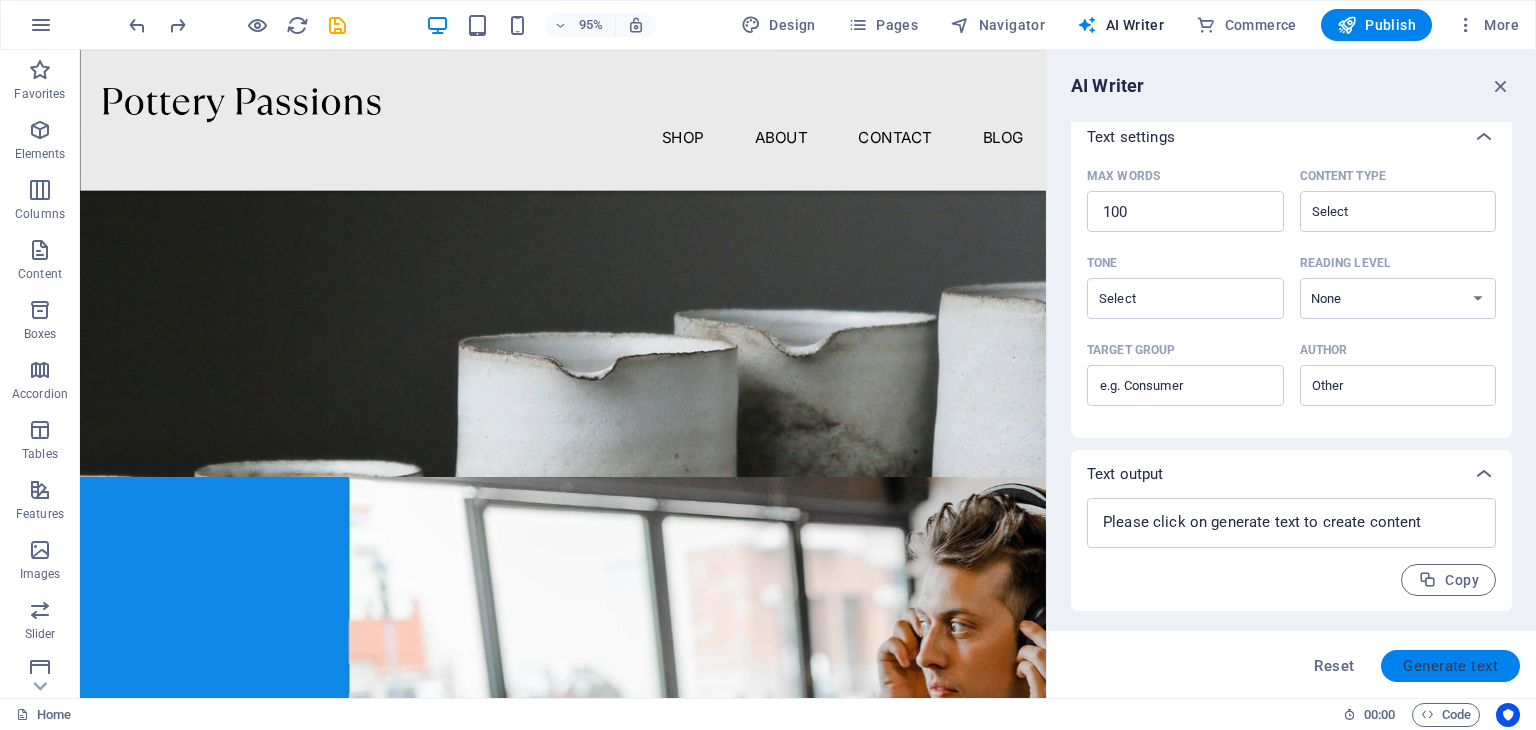 type on "https://private-us-east-1.manuscdn.com/sessionFile/GBTnGmnaauh5xuK1E6J127/browserScreenshots/Gu4tYGSwJMPxE0PXuVhuqc_1754473904372_na1fn_Y2xlYW4.webp?Policy=eyJTdGF0ZW1lbnQiOlt7IlJlc291cmNlIjoiaHR0cHM6Ly9wcml2YXRlLXVzLWVhc3QtMS5tYW51c2Nkbi5jb20vc2Vzc2lvbkZpbGUvR0JUbkdtbmFhdWg1eHVLMUU2SjEyNy9icm93c2VyU2NyZWVuc2hvdHMvR3U0dFlHU3dKTVB4RTBQWHVWaHVxY18xNzU0NDczOTA0MzcyX25hMWZuX1kyeGxZVzQud2VicCIsIkNvbmRpdGlvbiI6eyJEYXRlTGVzc1RoYW4iOnsiQVdTOkVwb2NoVGltZSI6MTc5ODc2MTYwMH19fV19&Key-Pair-Id=K2HSFNDJXOU9YS&Signature=Xq1CdnuUFZ1MoQv591QLfki7zSogBYLkuEQeNiBXepz8LmO0IUONtOUxY9GZxKJcS3Wtui6fjcrrSCneelhOfTuUKbyNnK65J~aY9FZVNGXXhRk1fgmt58Wea2KXCifA9oMS9AmBJV37xlt7kDTdlm7nO0BJV9ht-a0IloMrpvquDdhIVP-WwIhE5AUAzBlCIEjp0QFdhQVKRBG3-pQyjNad8hNi9BAcurU5ovuZUVrEVI4HxpnZB4bm3fWW2BRxXwupnobBCZOXL72uRHlWUlIoPrRpV775PMkli7y4GxdEeI4B30gfO4WDmBOefCoK4jgv4zJwJQfRmfFxmK7gGg__" 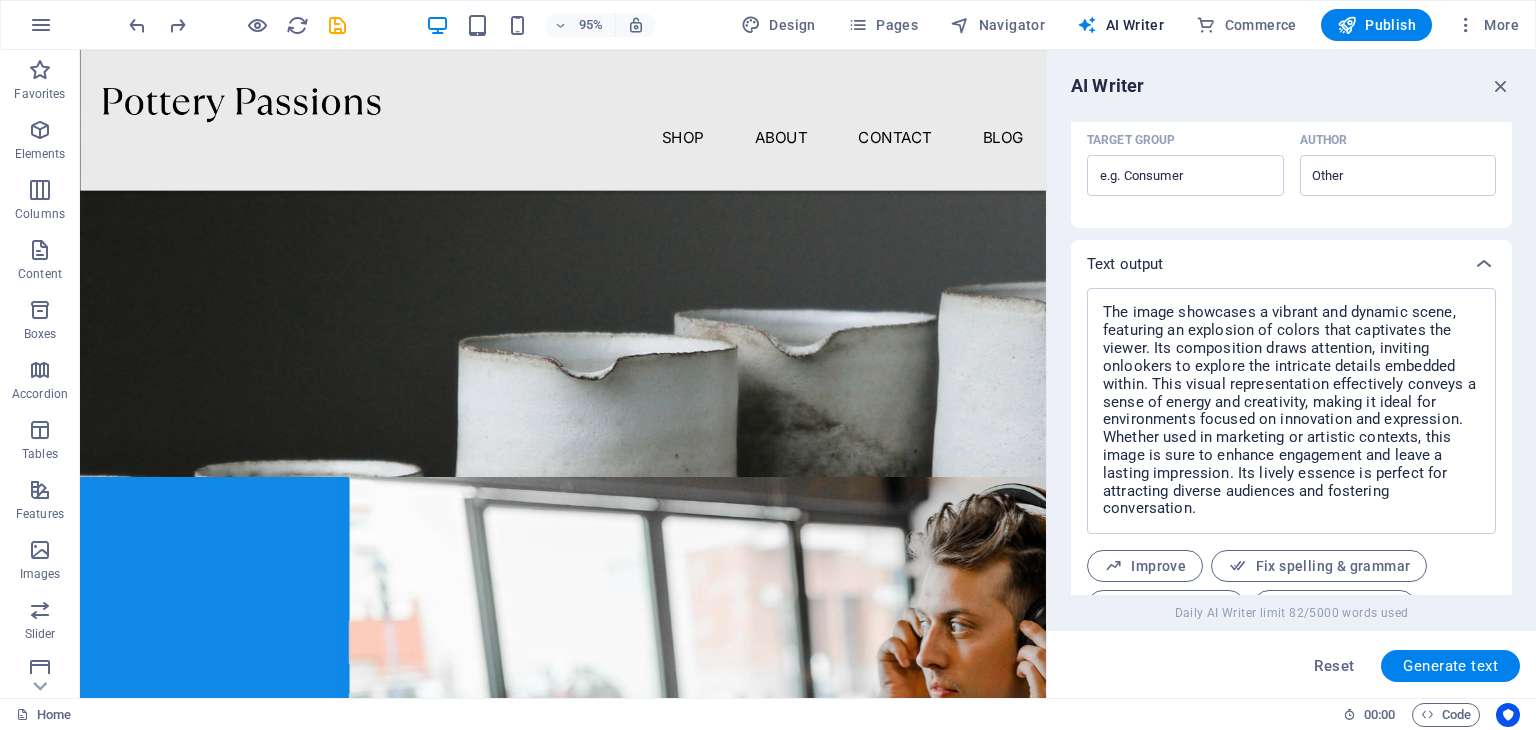 scroll, scrollTop: 725, scrollLeft: 0, axis: vertical 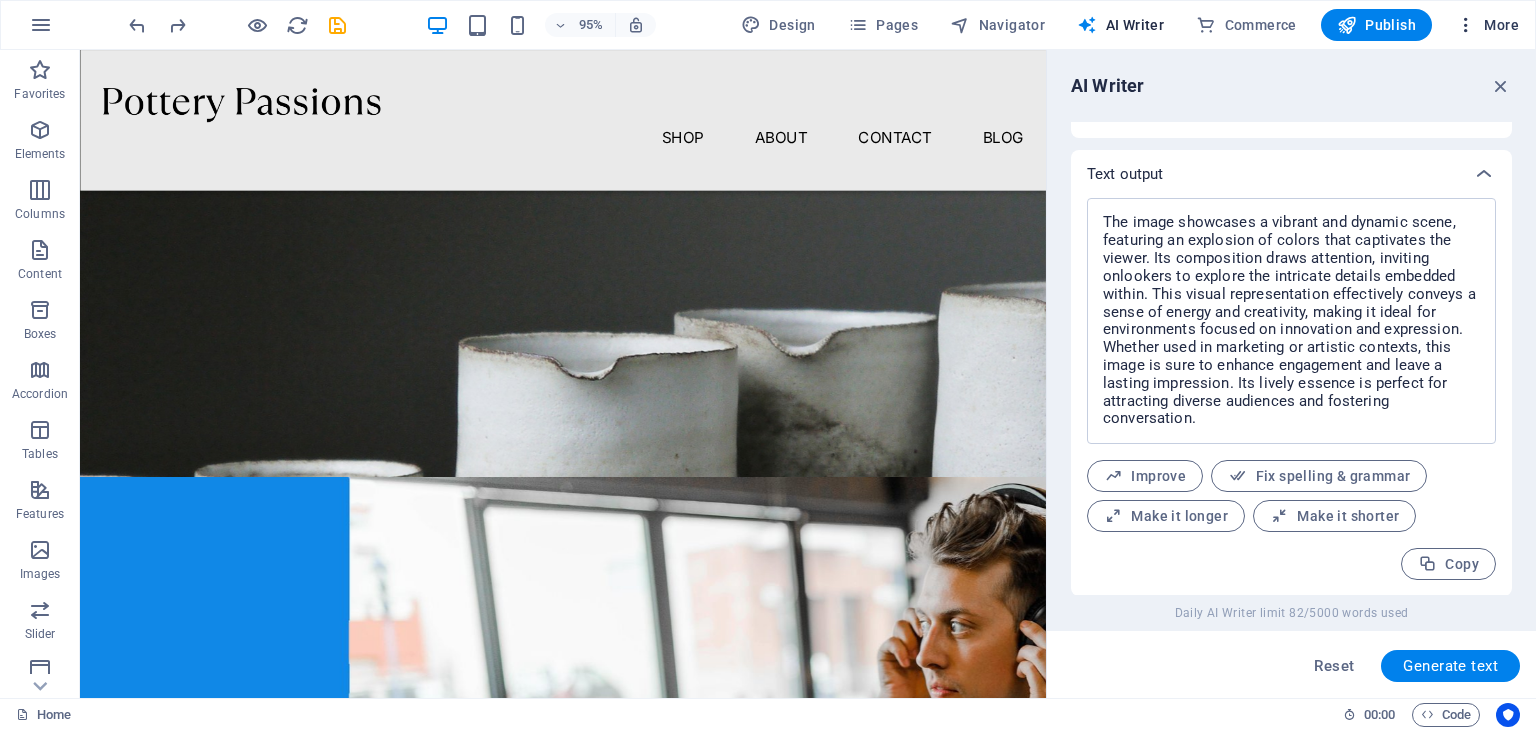 click at bounding box center [1466, 25] 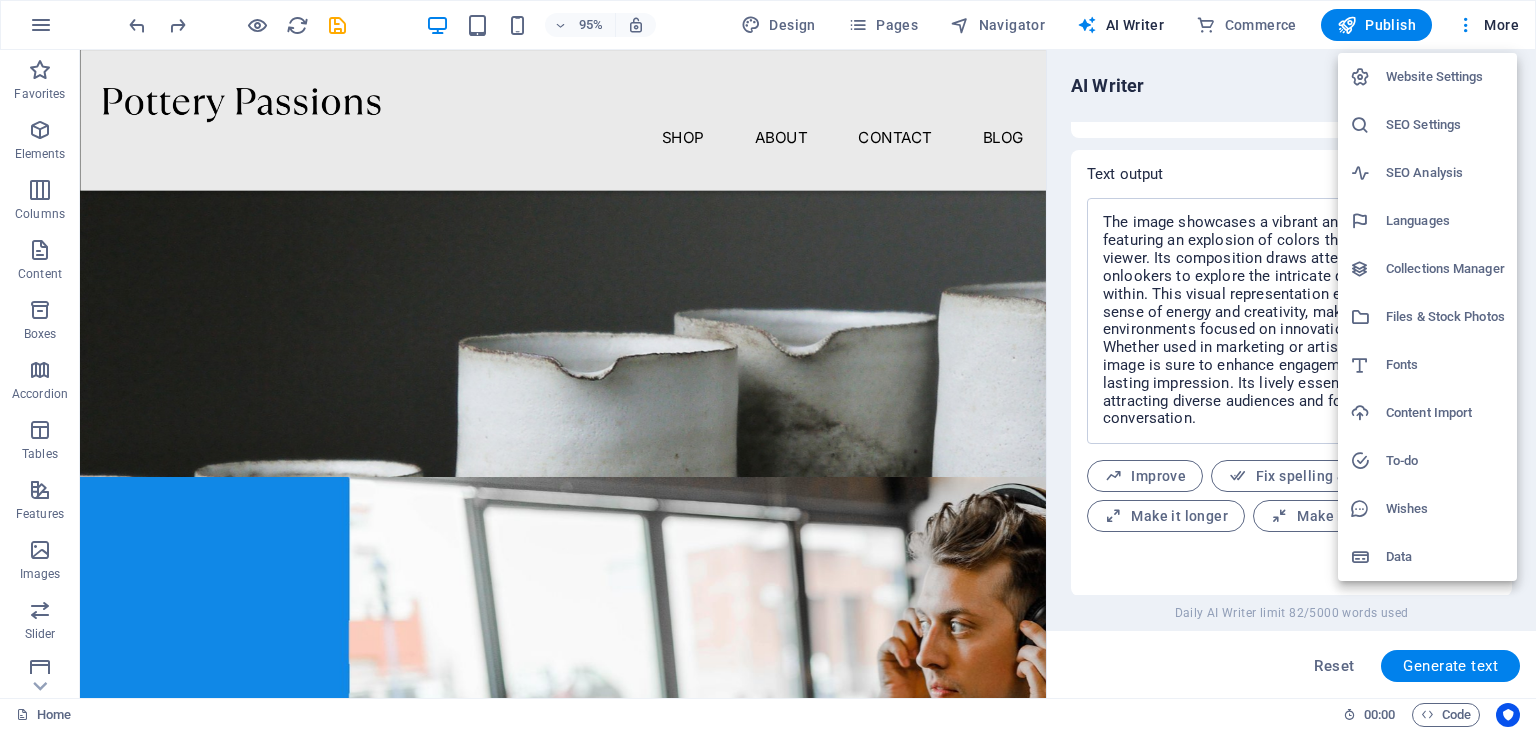 click on "Files & Stock Photos" at bounding box center (1445, 317) 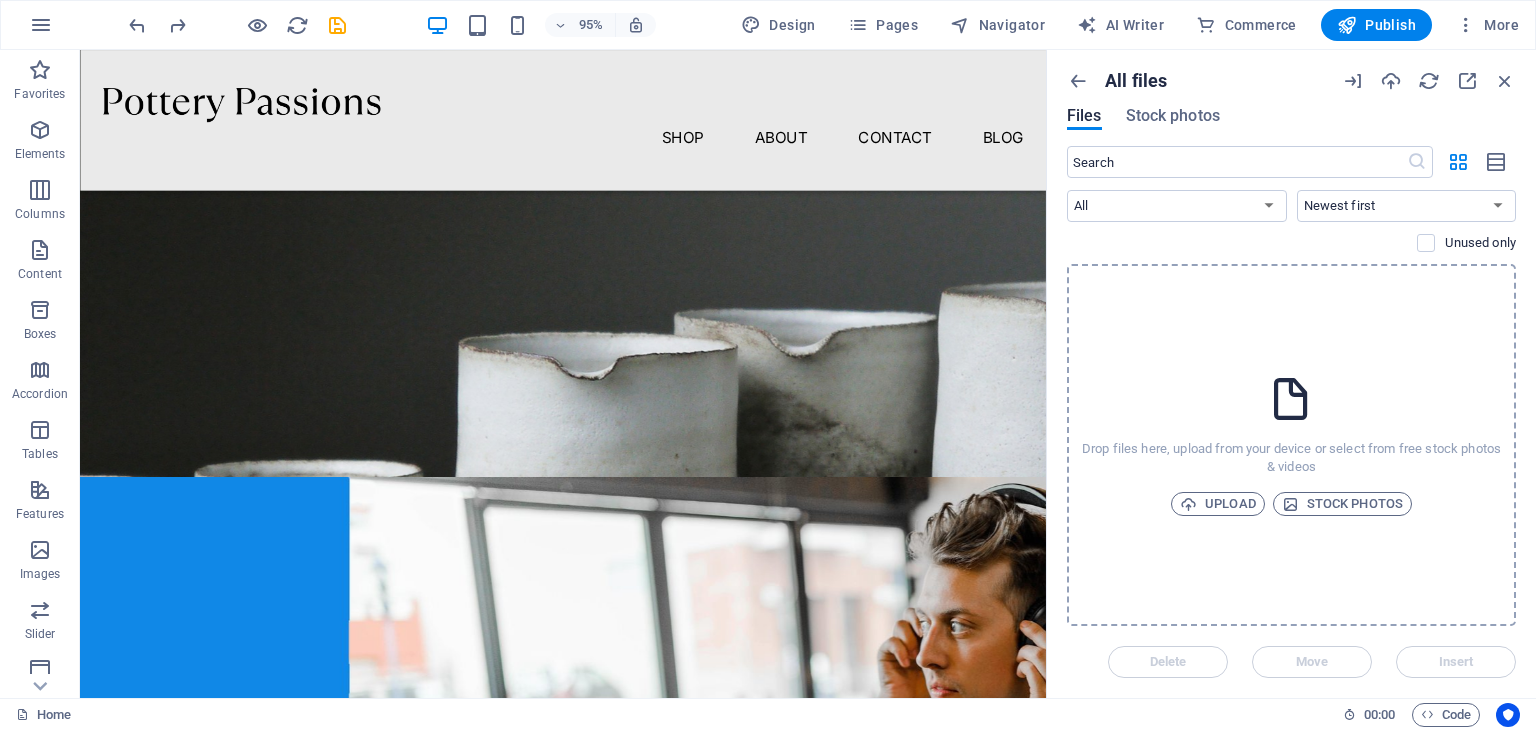 click on "Drop files here, upload from your device or select from free stock photos & videos Upload Stock photos" at bounding box center [1291, 445] 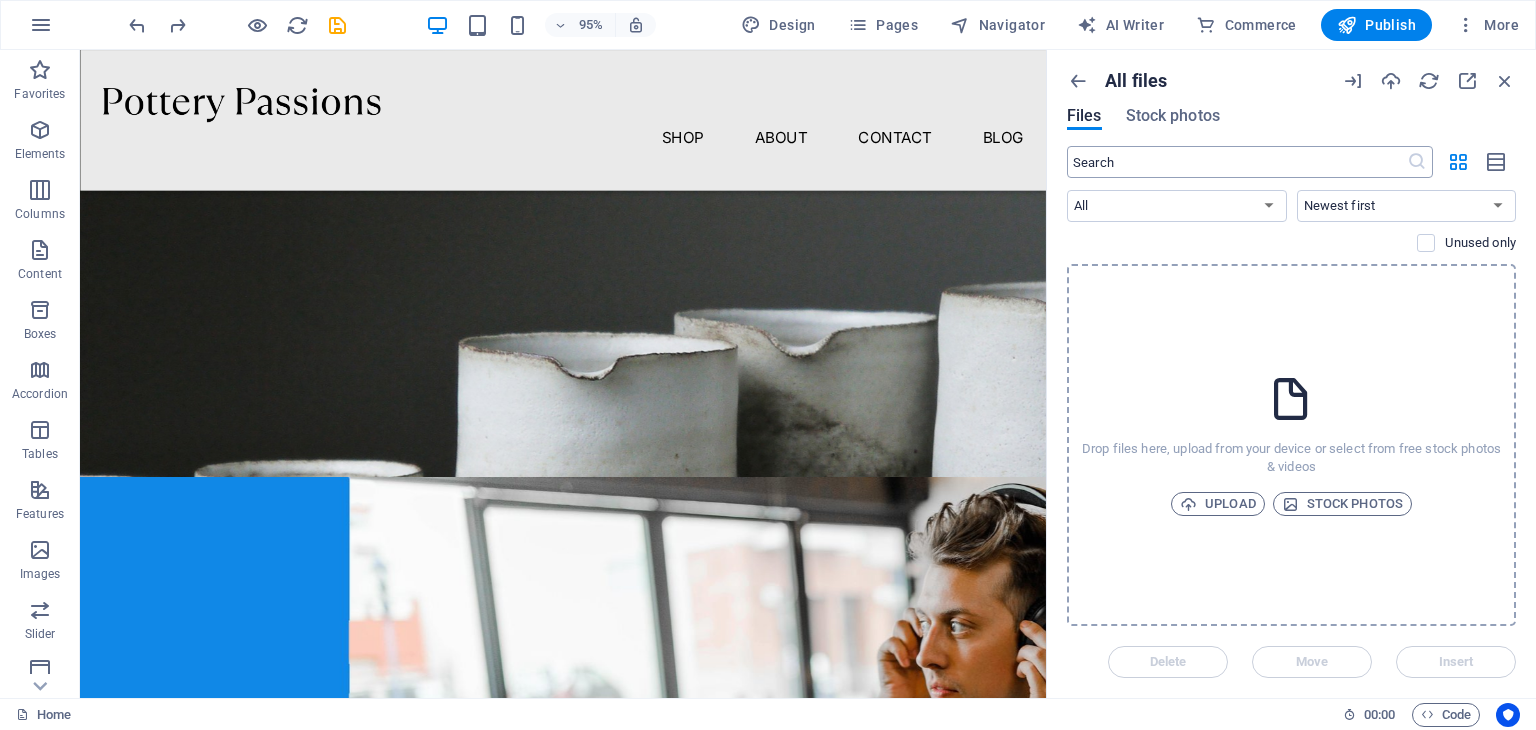 click at bounding box center [1237, 162] 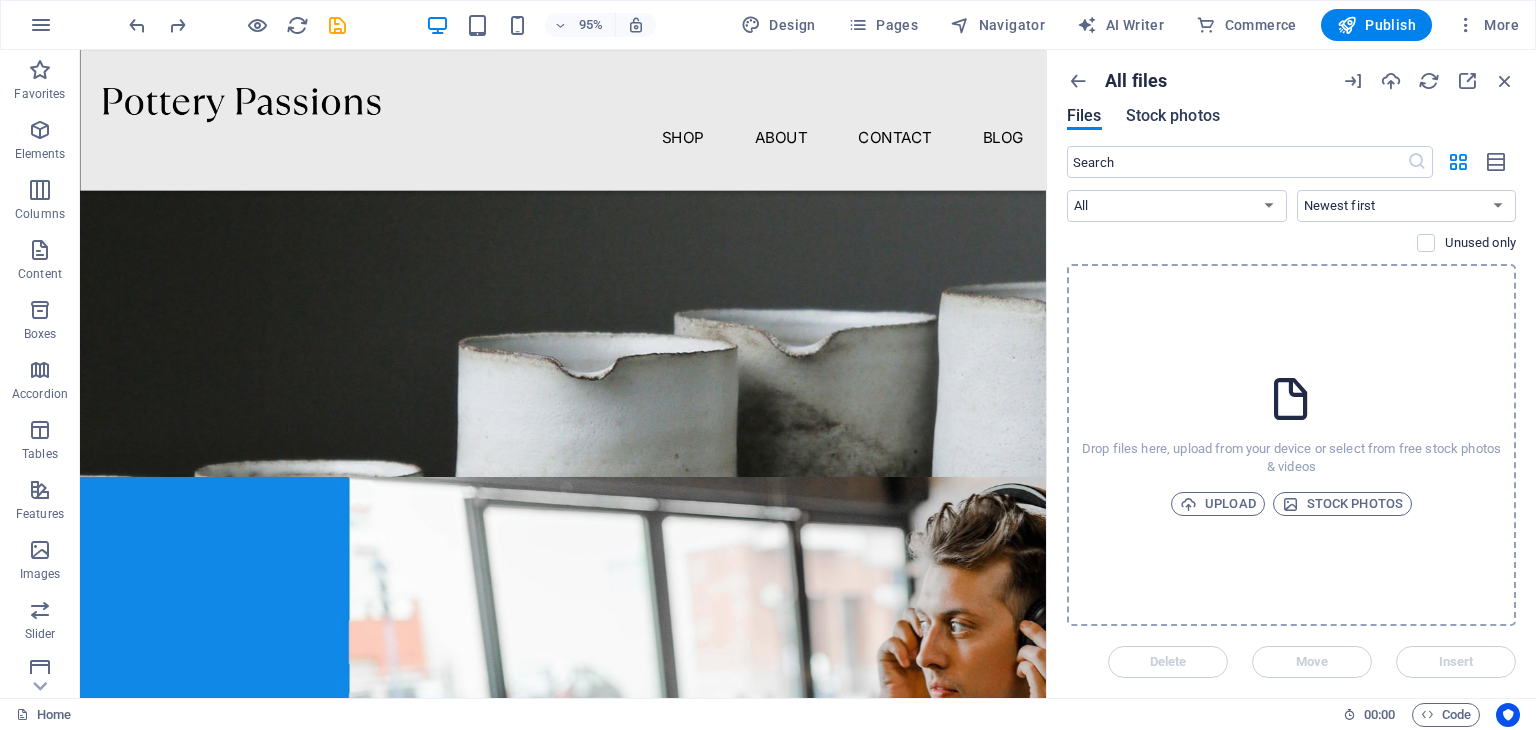click on "Stock photos" at bounding box center (1173, 116) 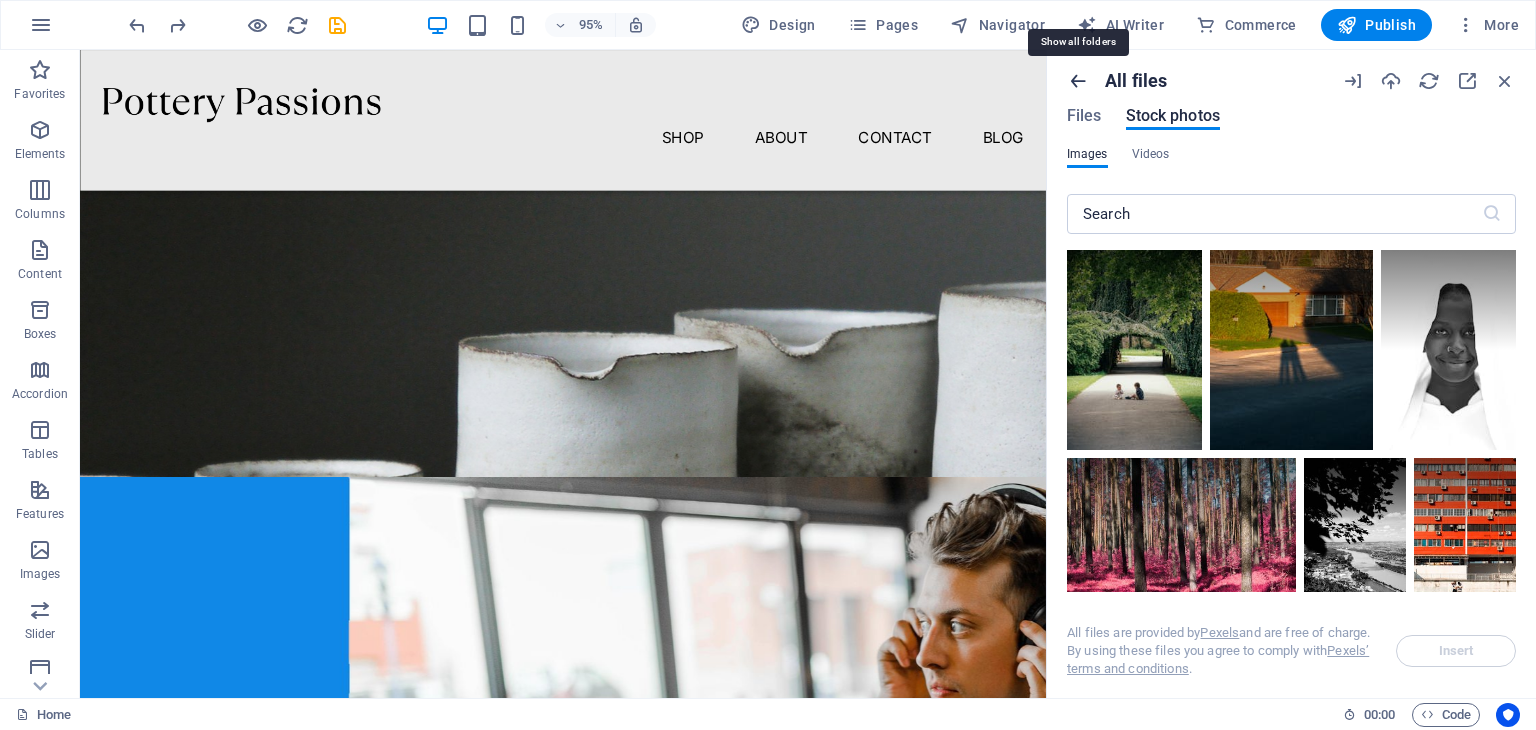click at bounding box center [1078, 81] 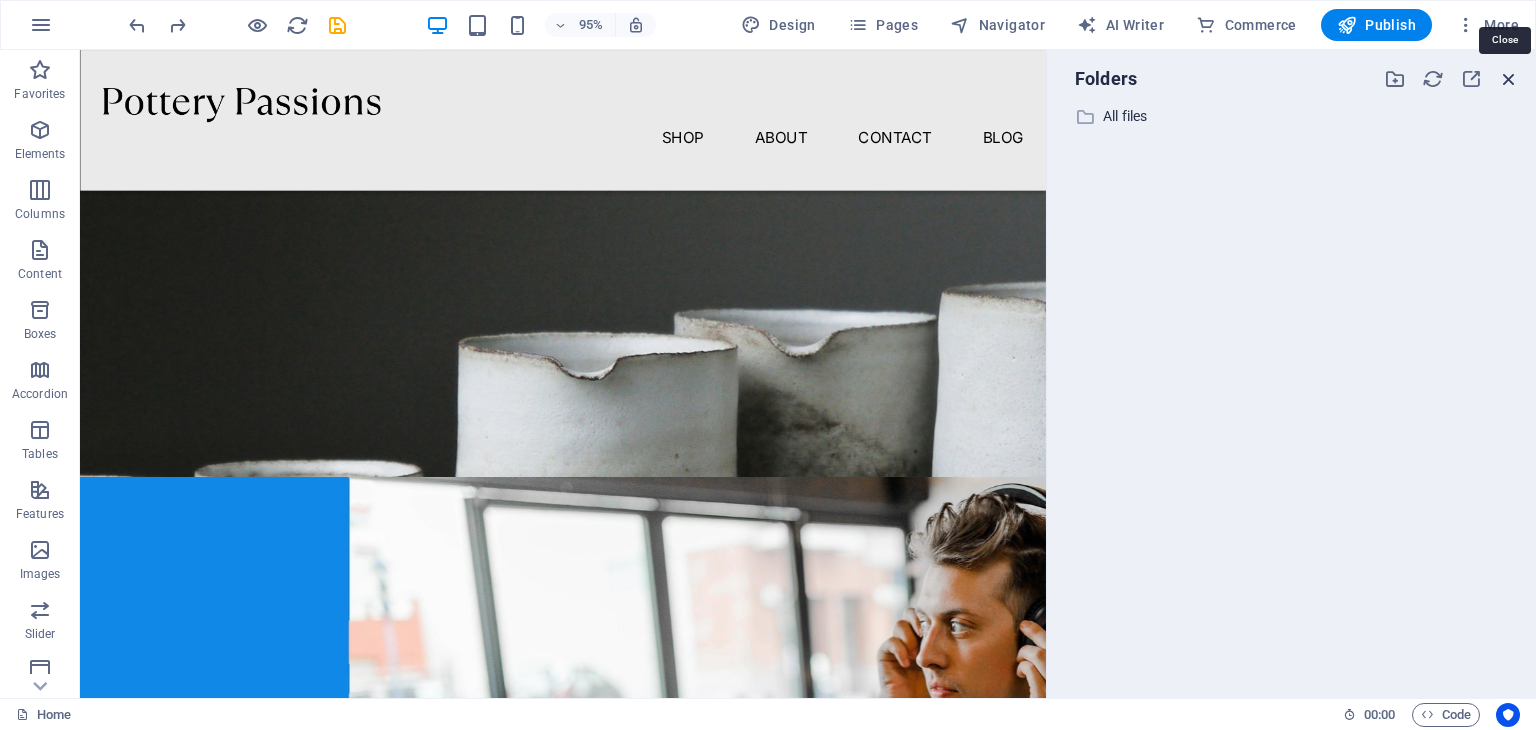 click at bounding box center (1509, 79) 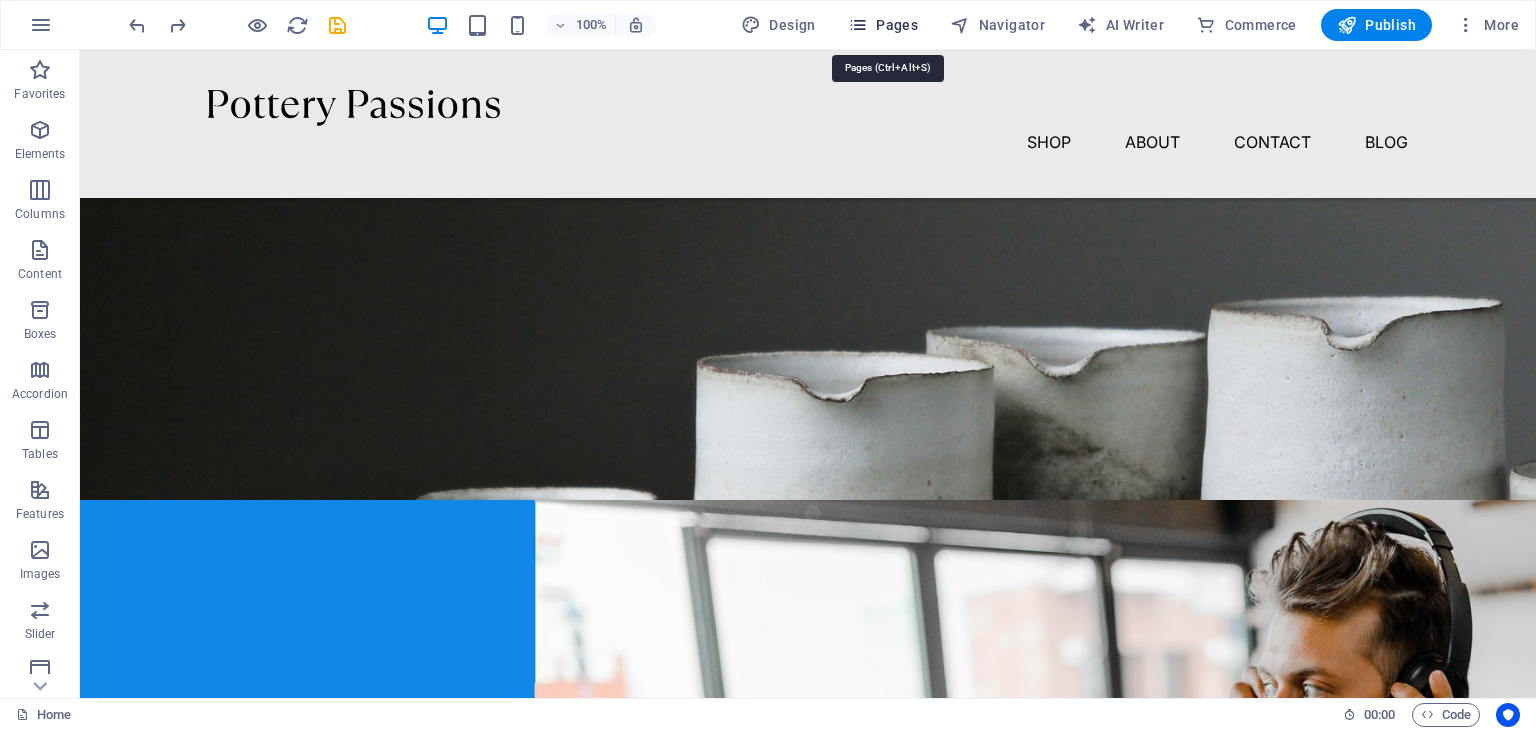 click on "Pages" at bounding box center (883, 25) 